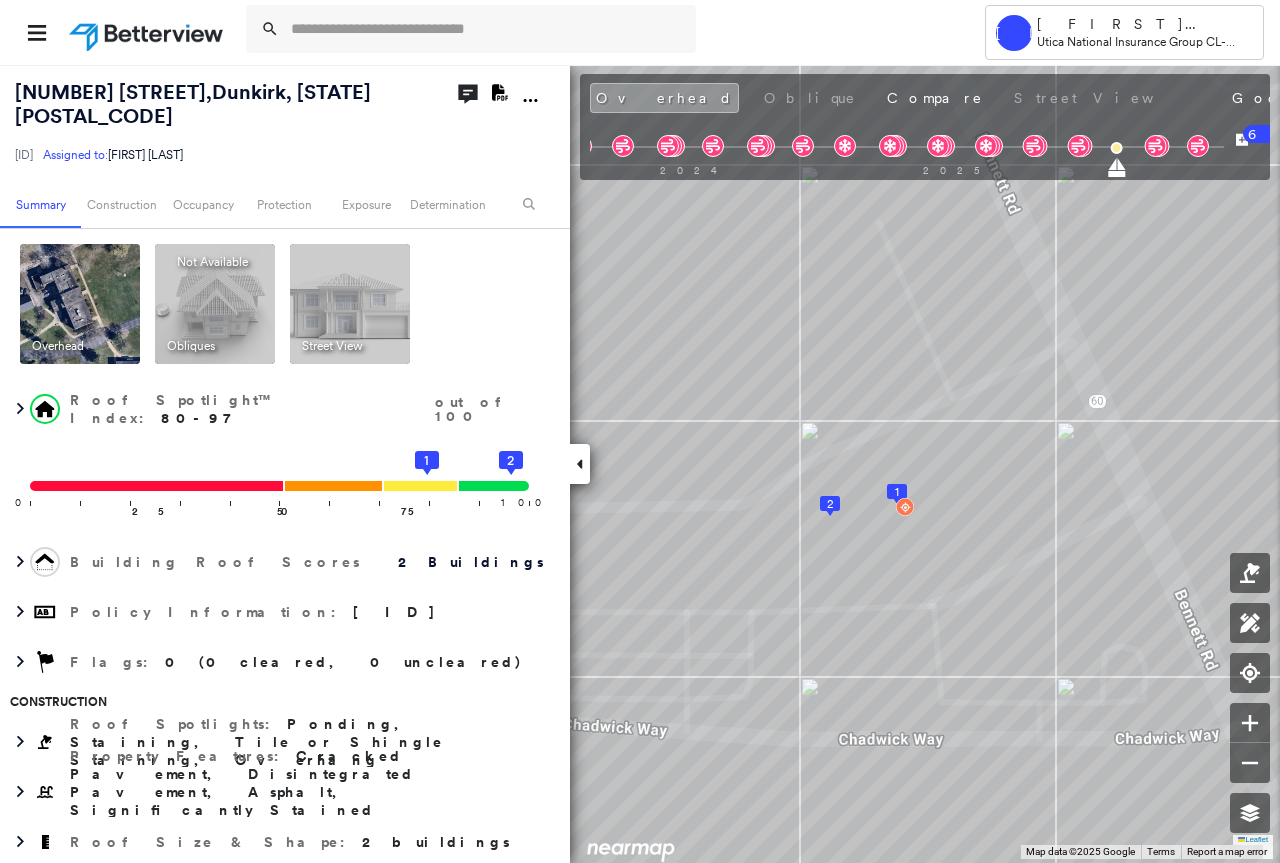 scroll, scrollTop: 0, scrollLeft: 0, axis: both 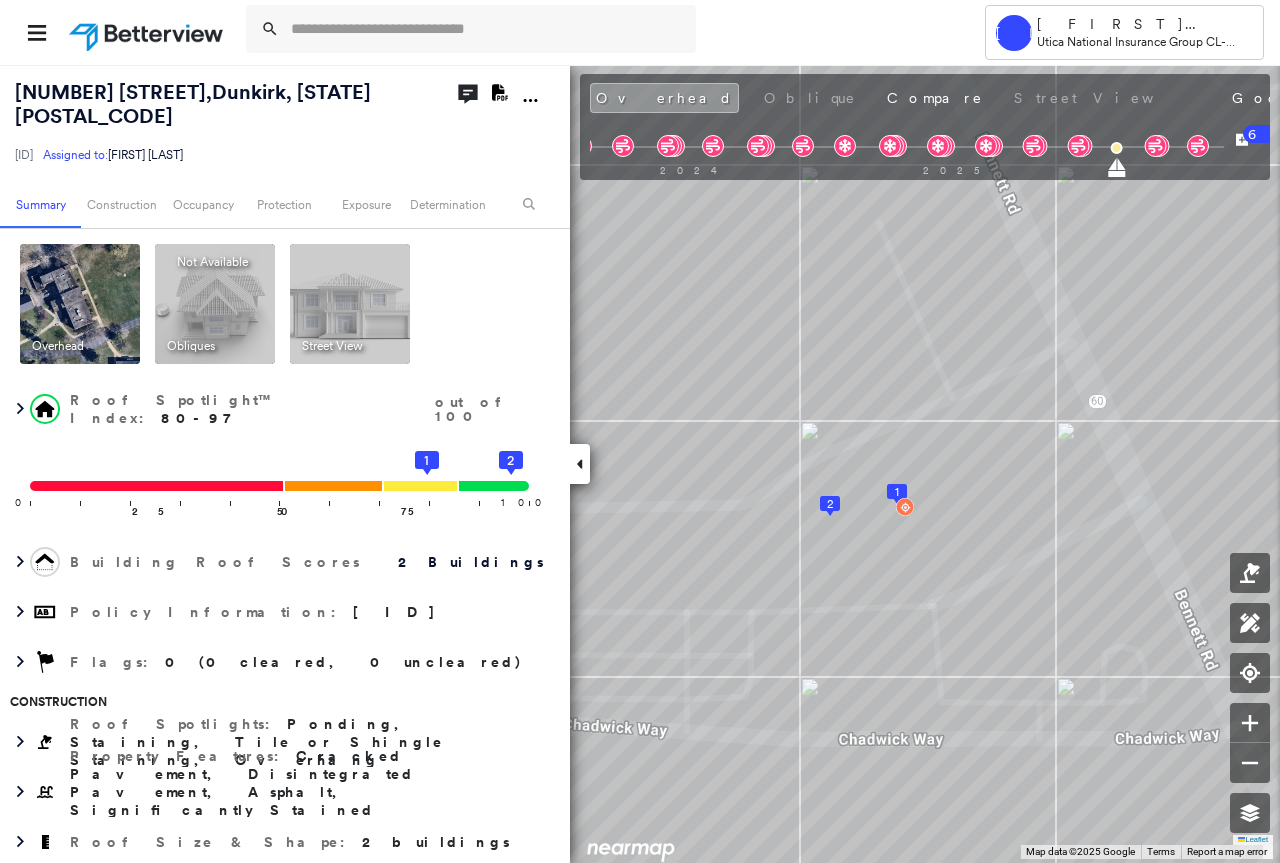 click 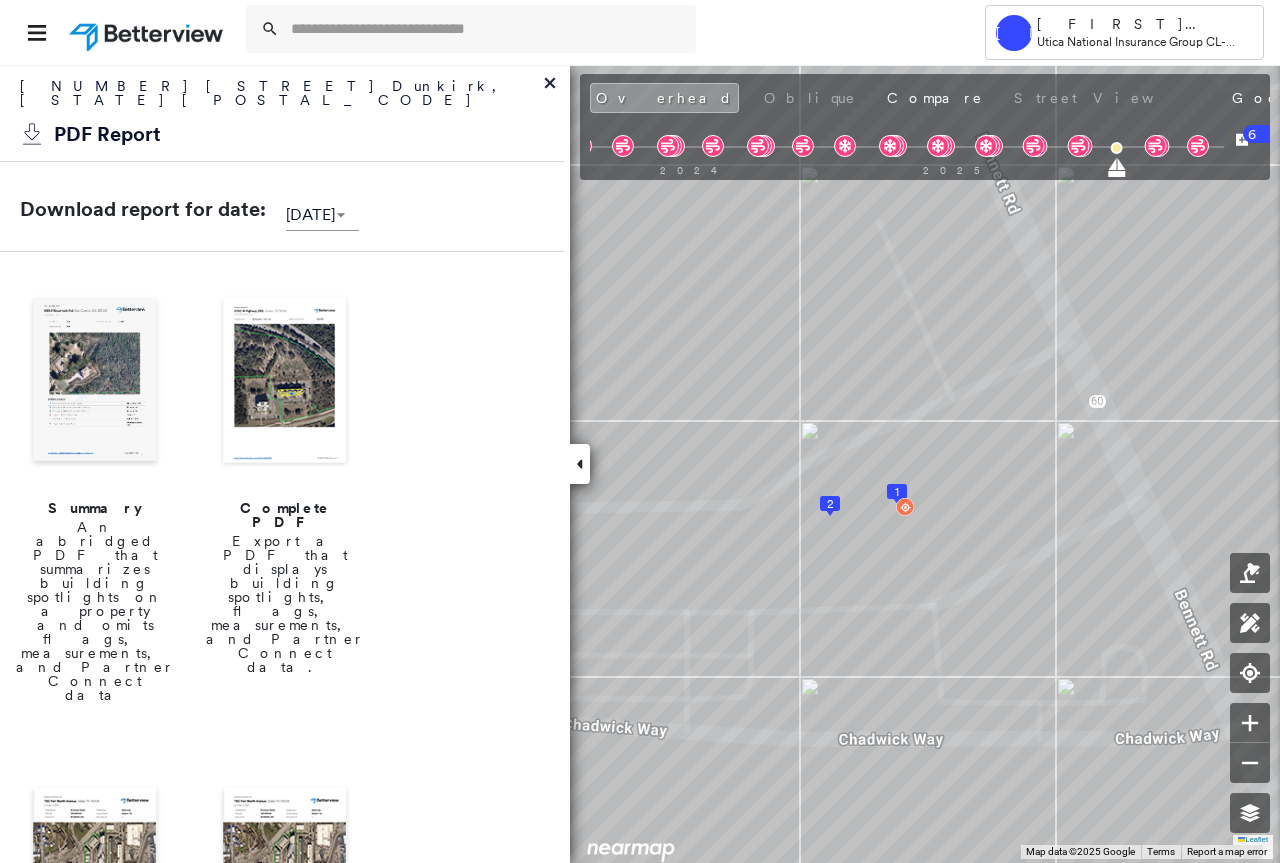 click at bounding box center [285, 382] 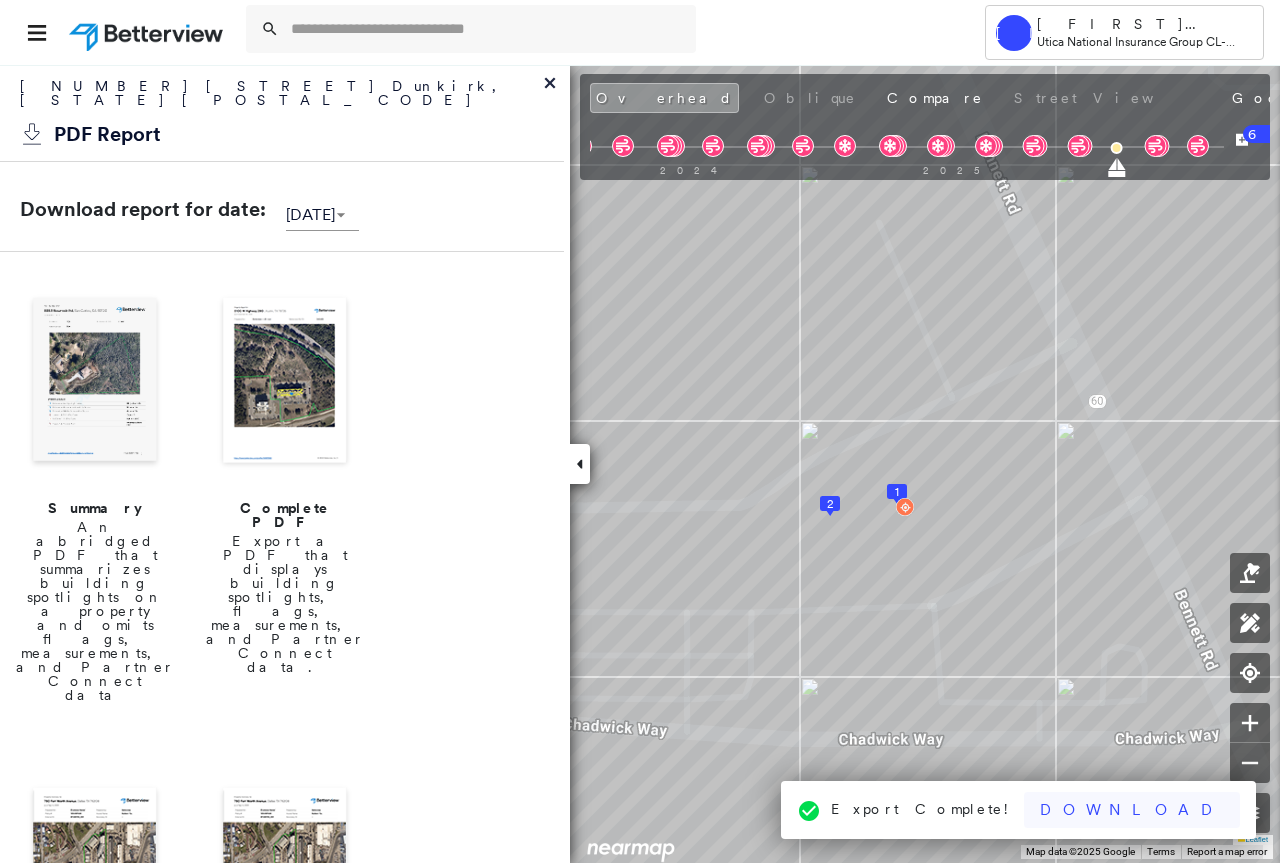 click on "Download" at bounding box center [1132, 810] 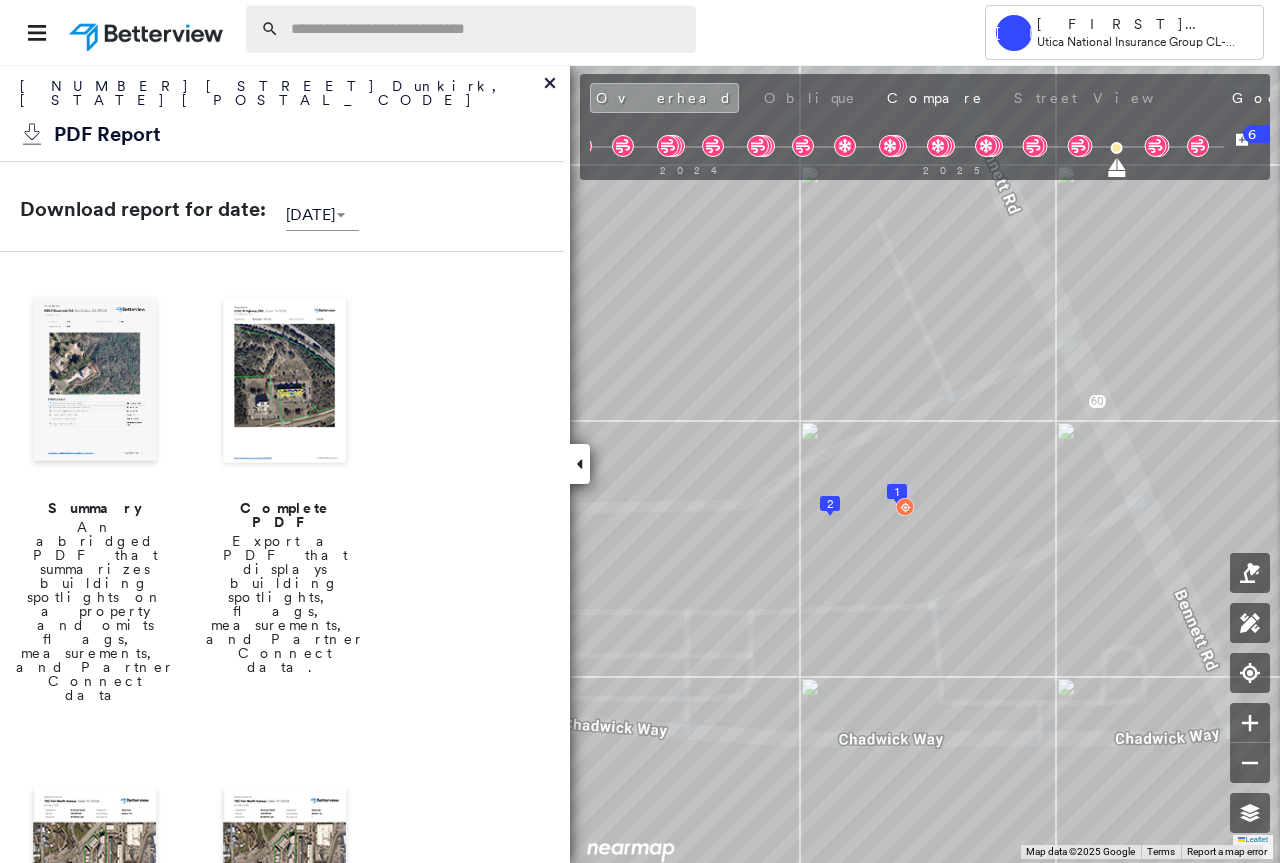 click at bounding box center (487, 29) 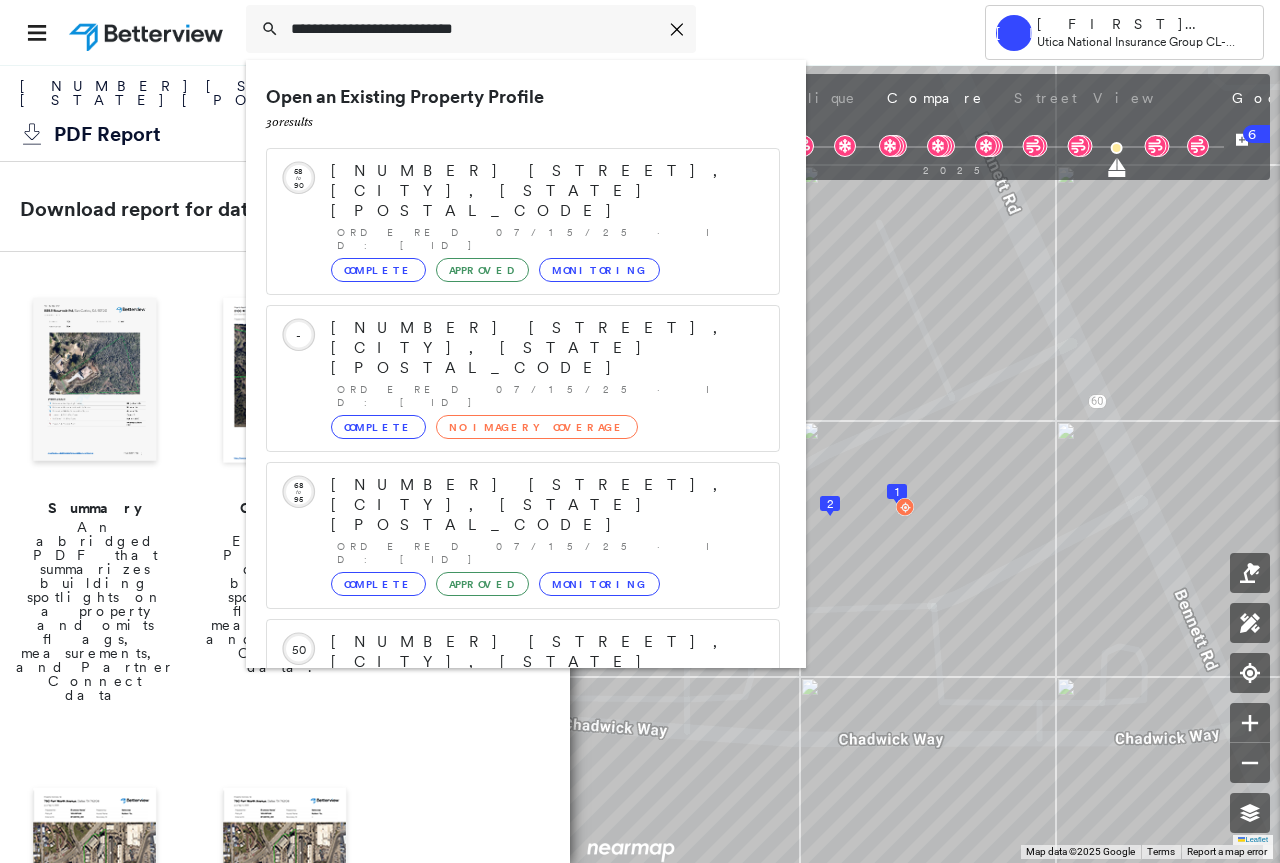 scroll, scrollTop: 233, scrollLeft: 0, axis: vertical 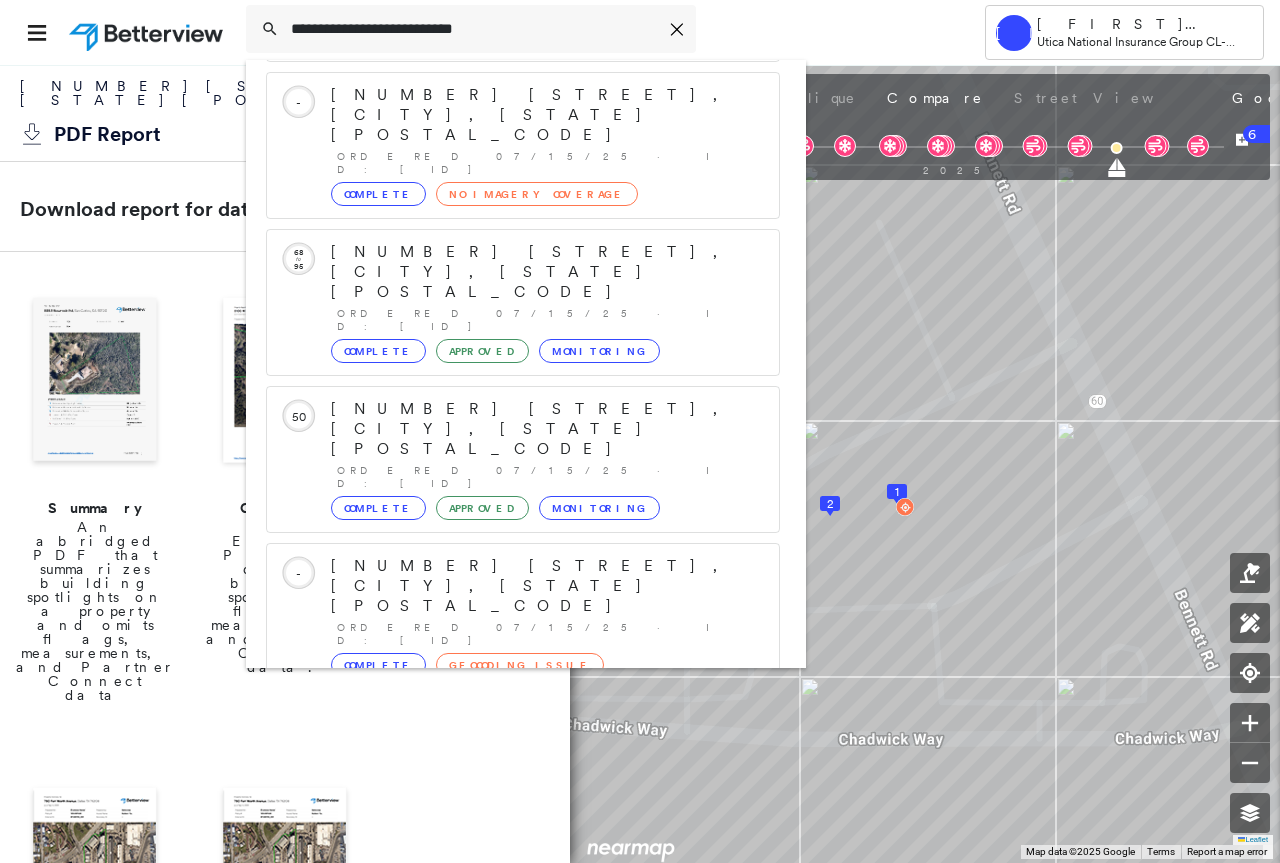 type on "**********" 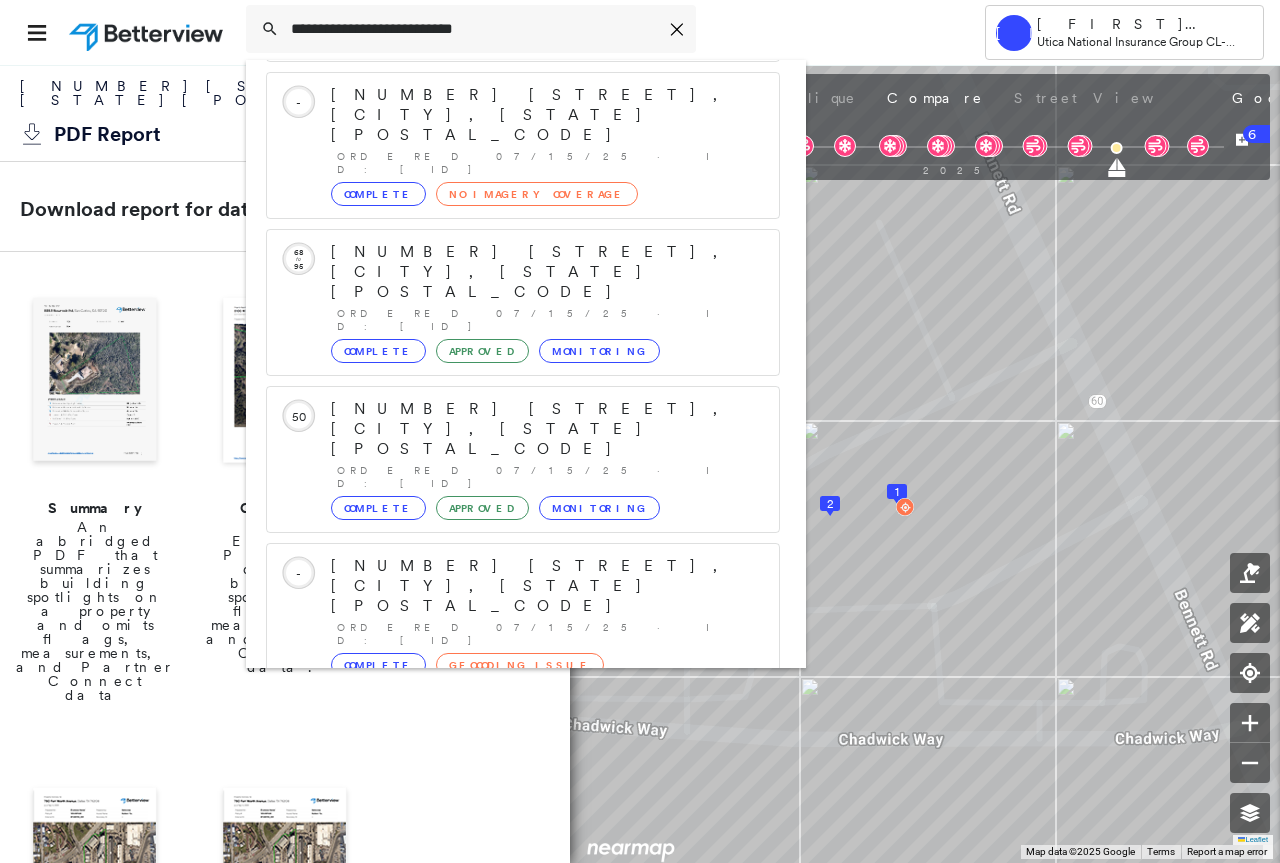 click on "[NUMBER] [STREET], [CITY], [STATE] [POSTAL_CODE]" at bounding box center (501, 878) 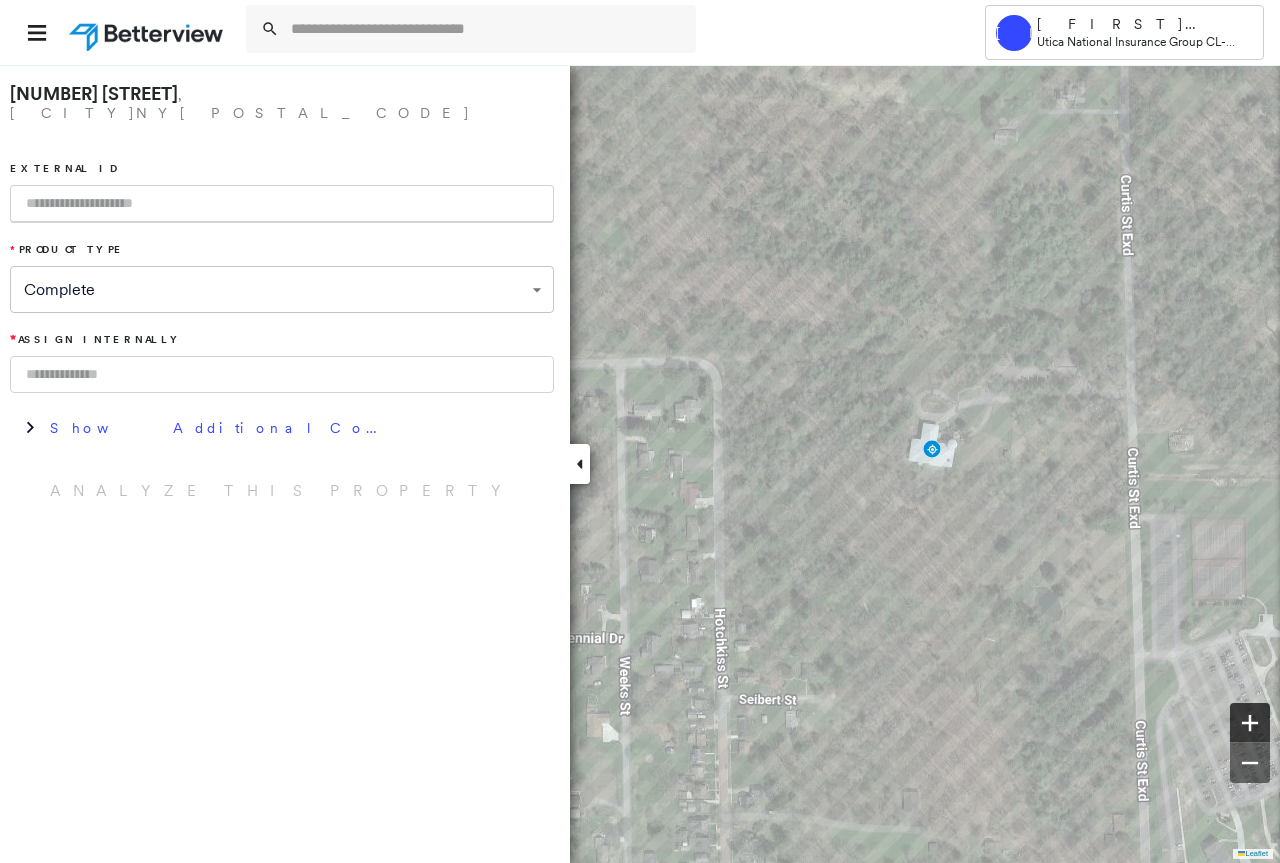 click 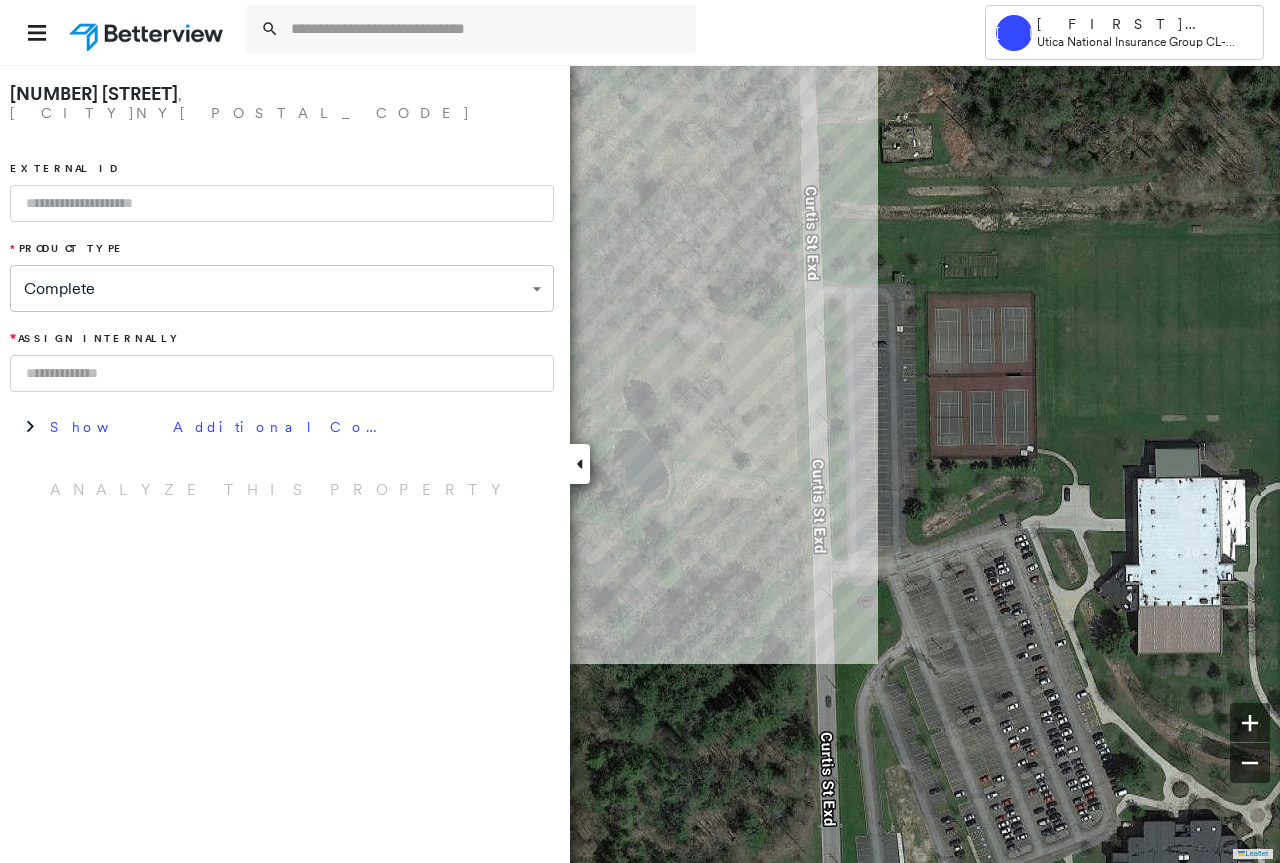 click on "**********" at bounding box center (640, 463) 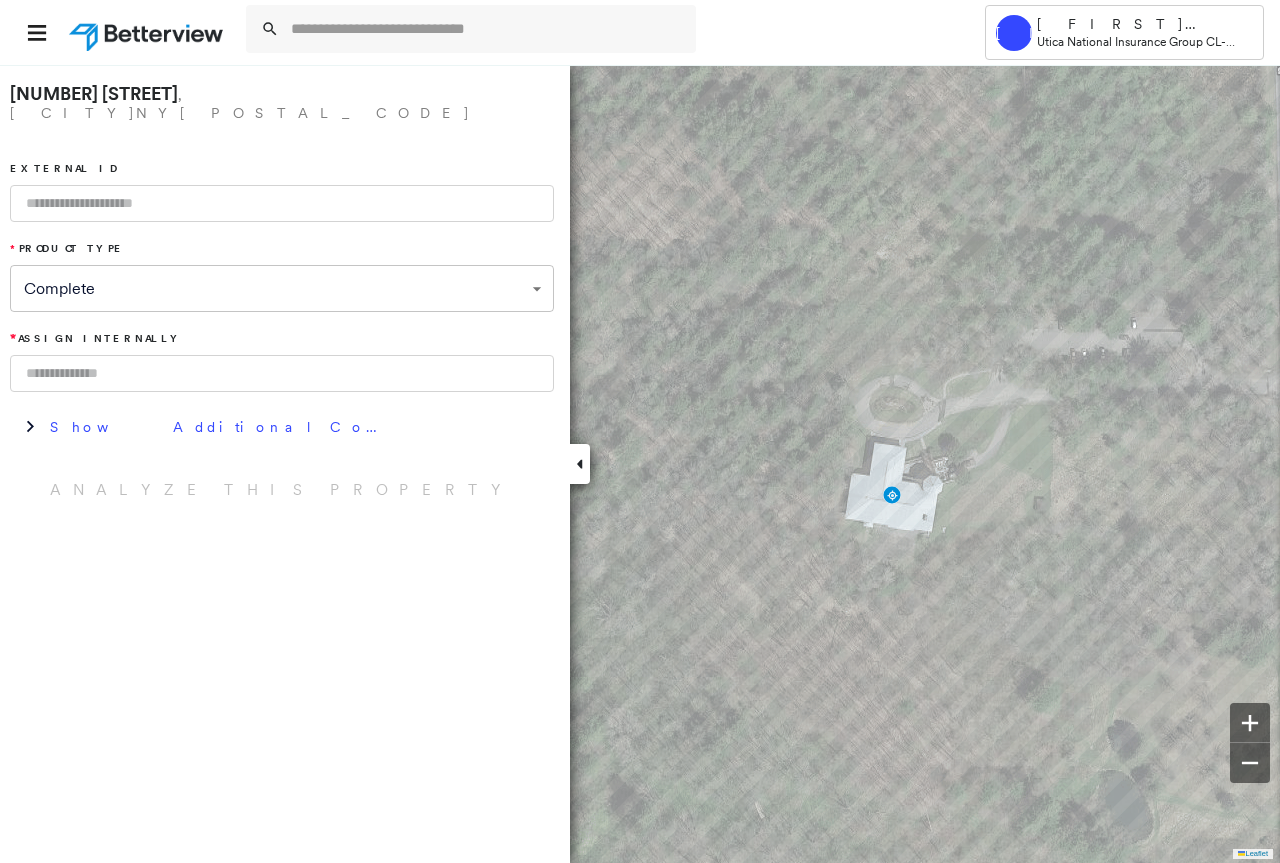 click at bounding box center [282, 203] 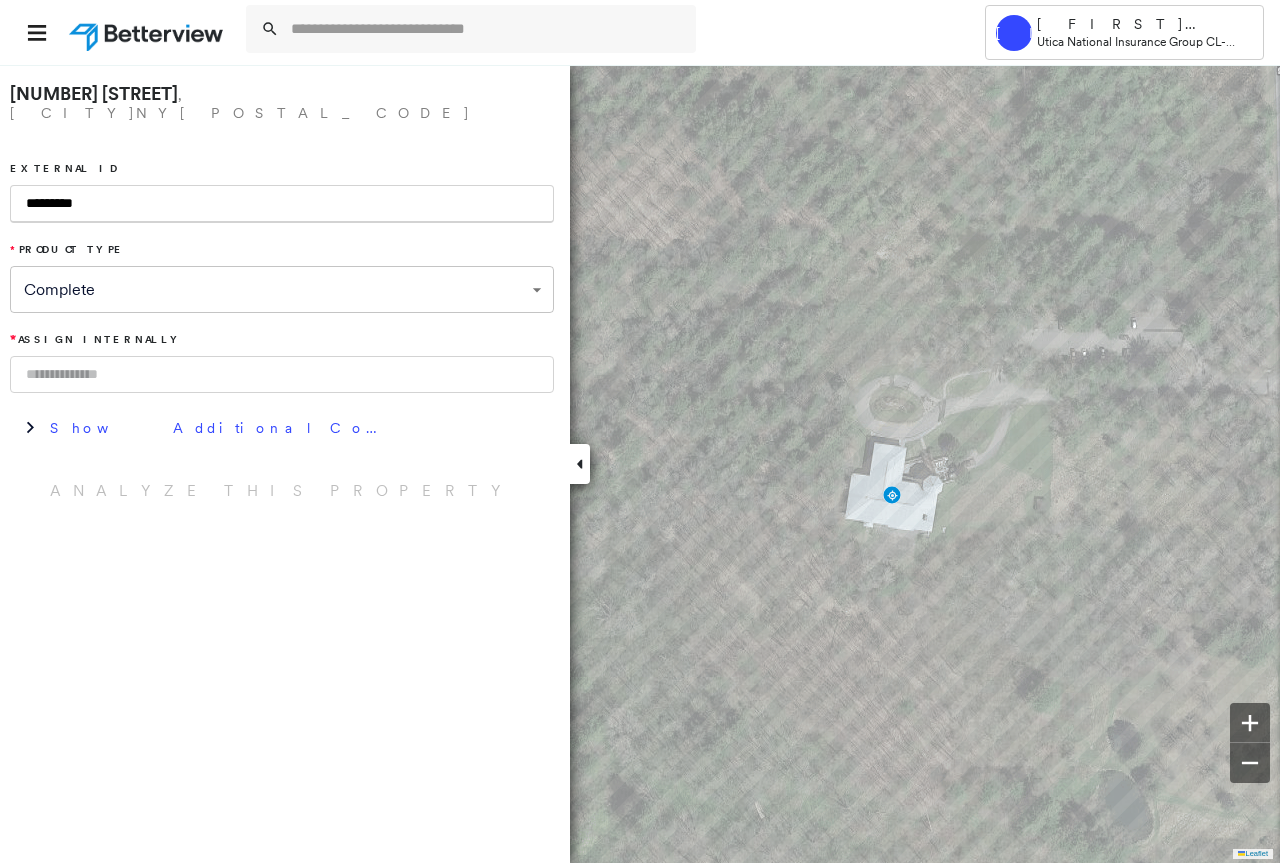 type on "*********" 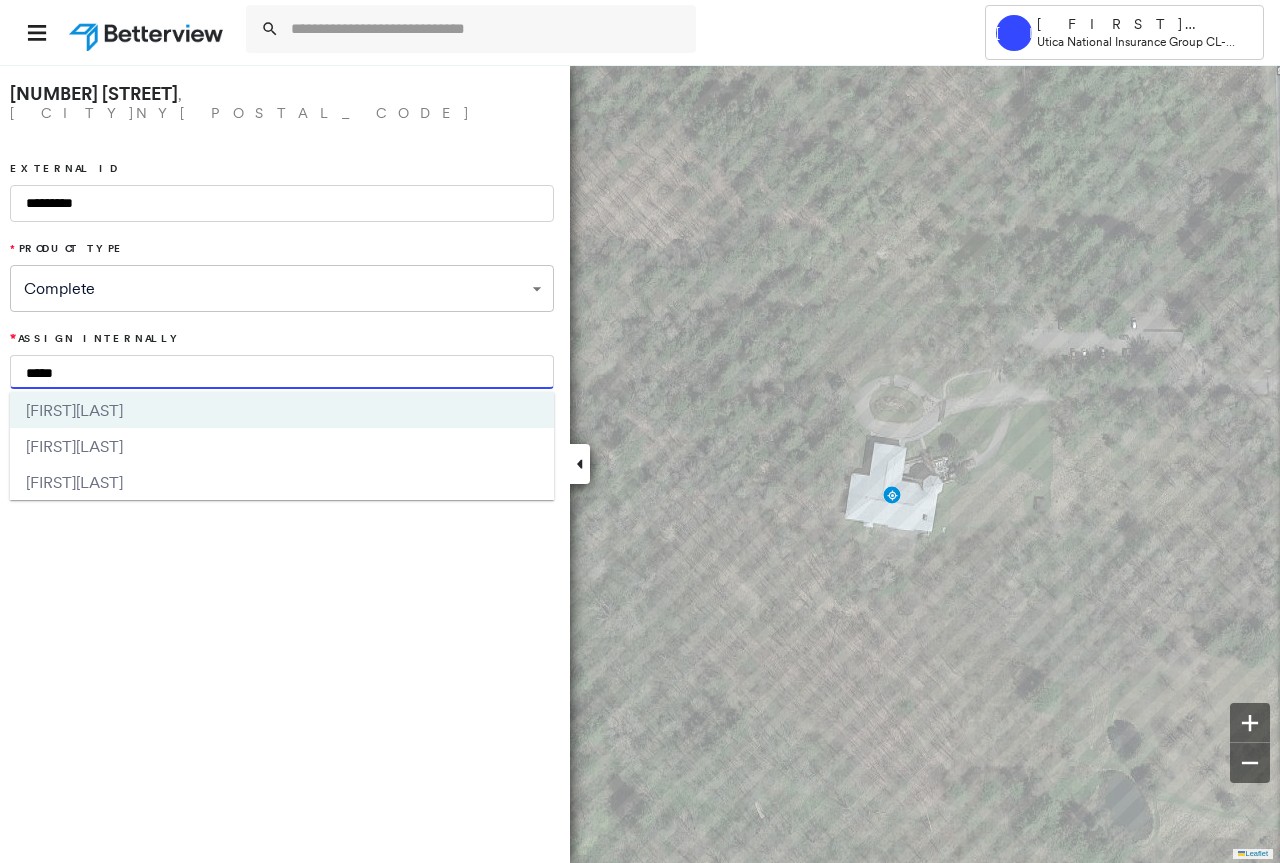 type on "*****" 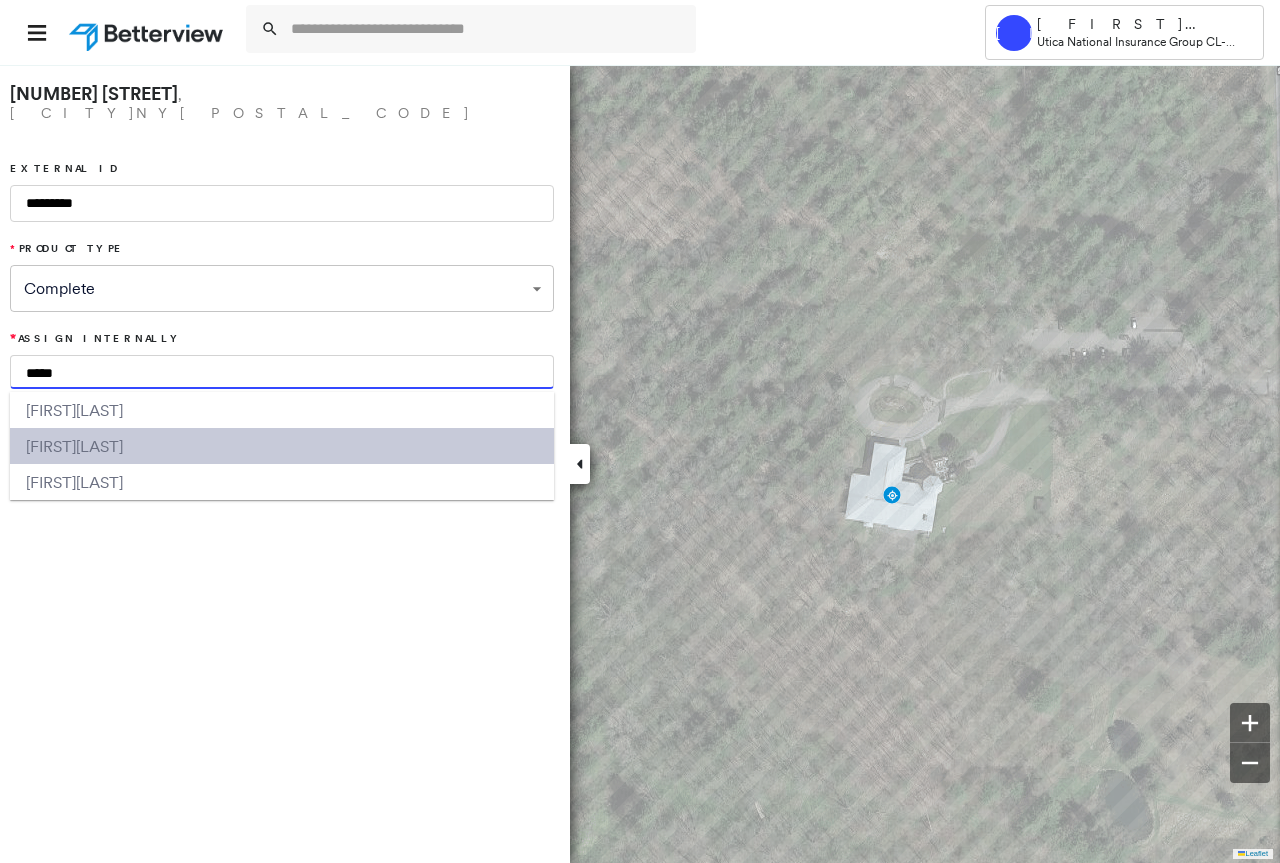 click on "[LAST]" at bounding box center [99, 446] 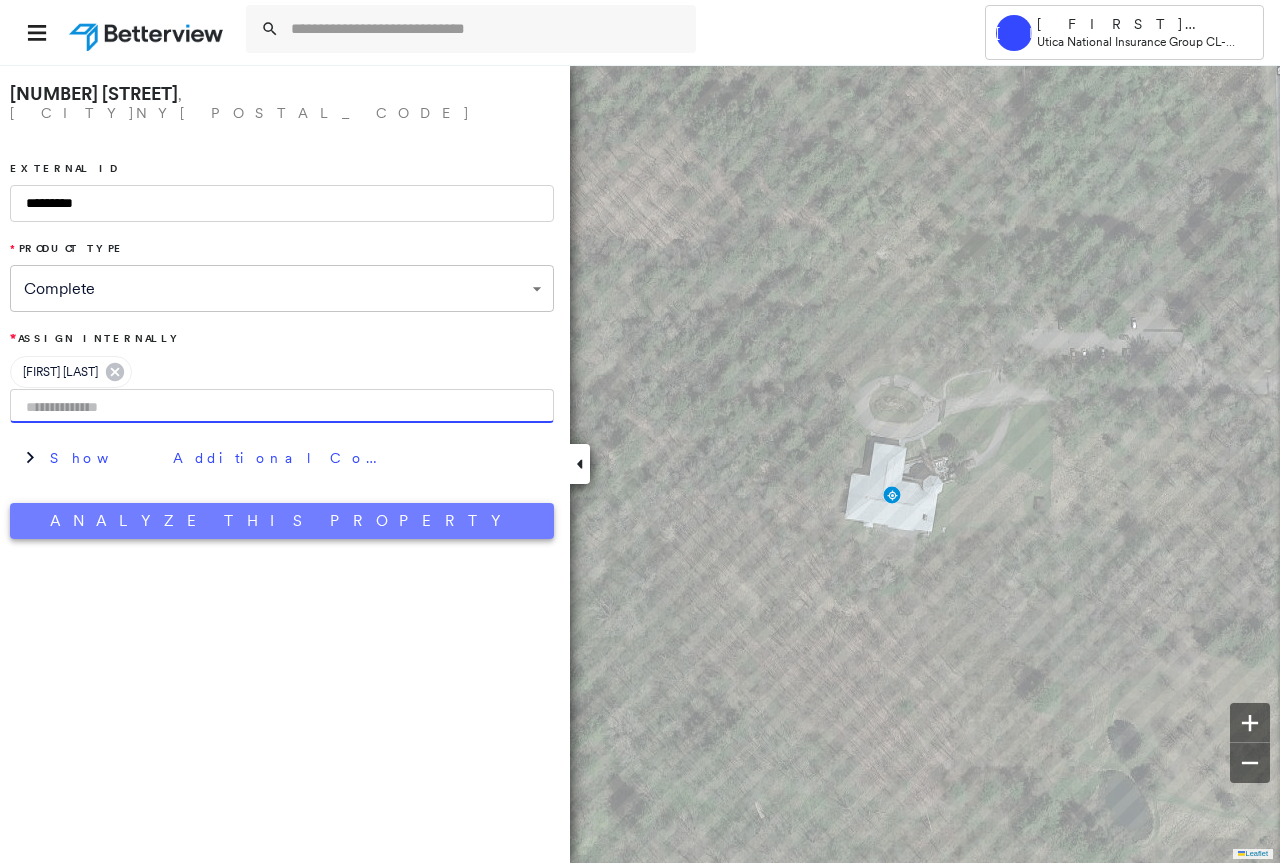 click on "Analyze This Property" at bounding box center [282, 521] 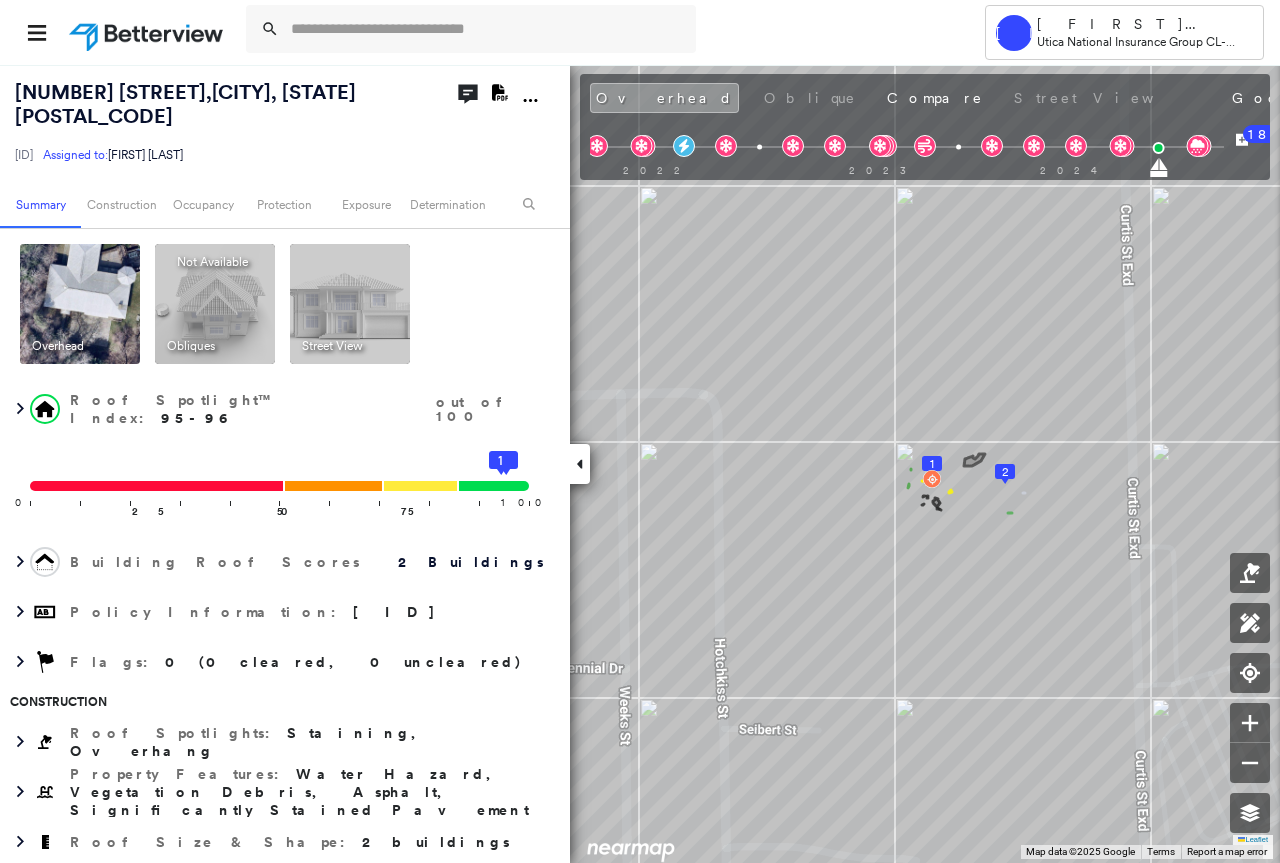 click on "Download PDF Report" 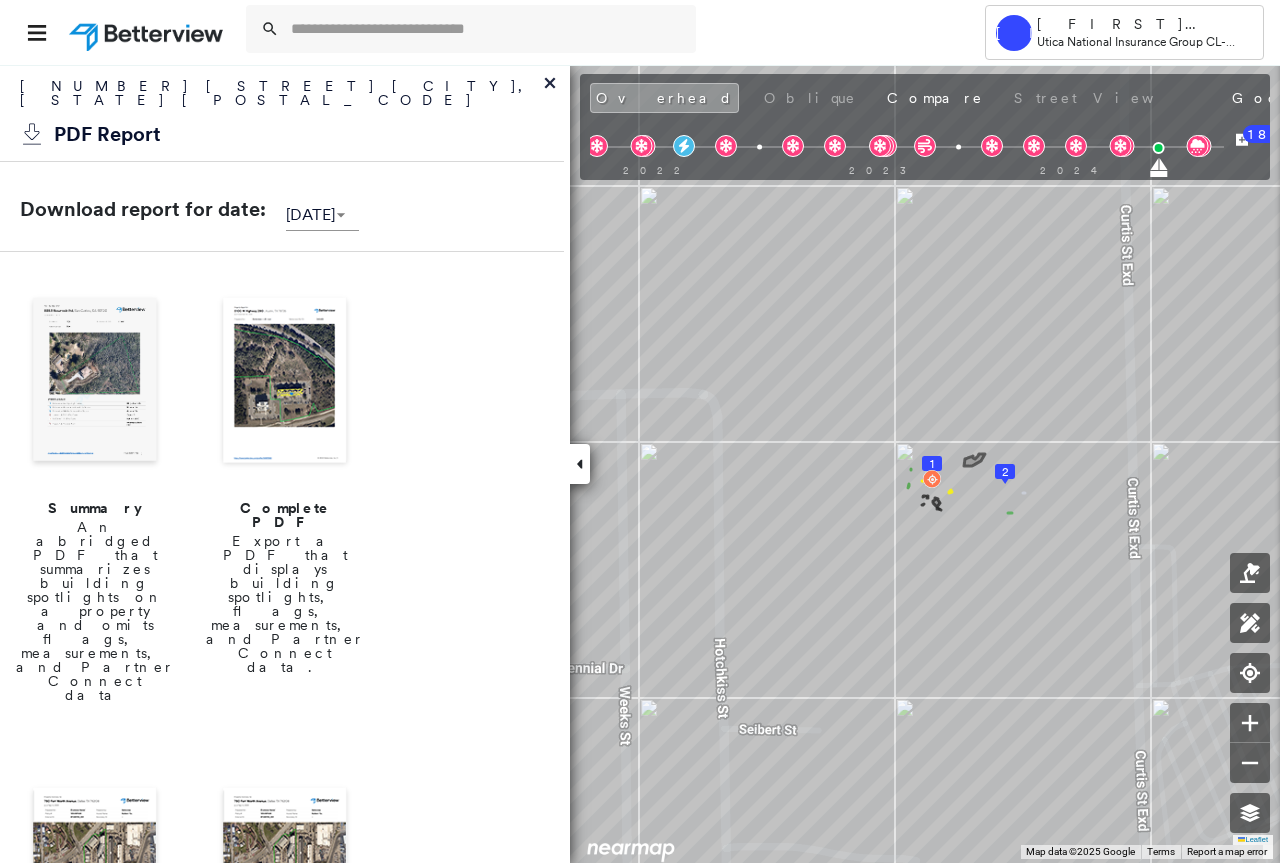 click at bounding box center (285, 382) 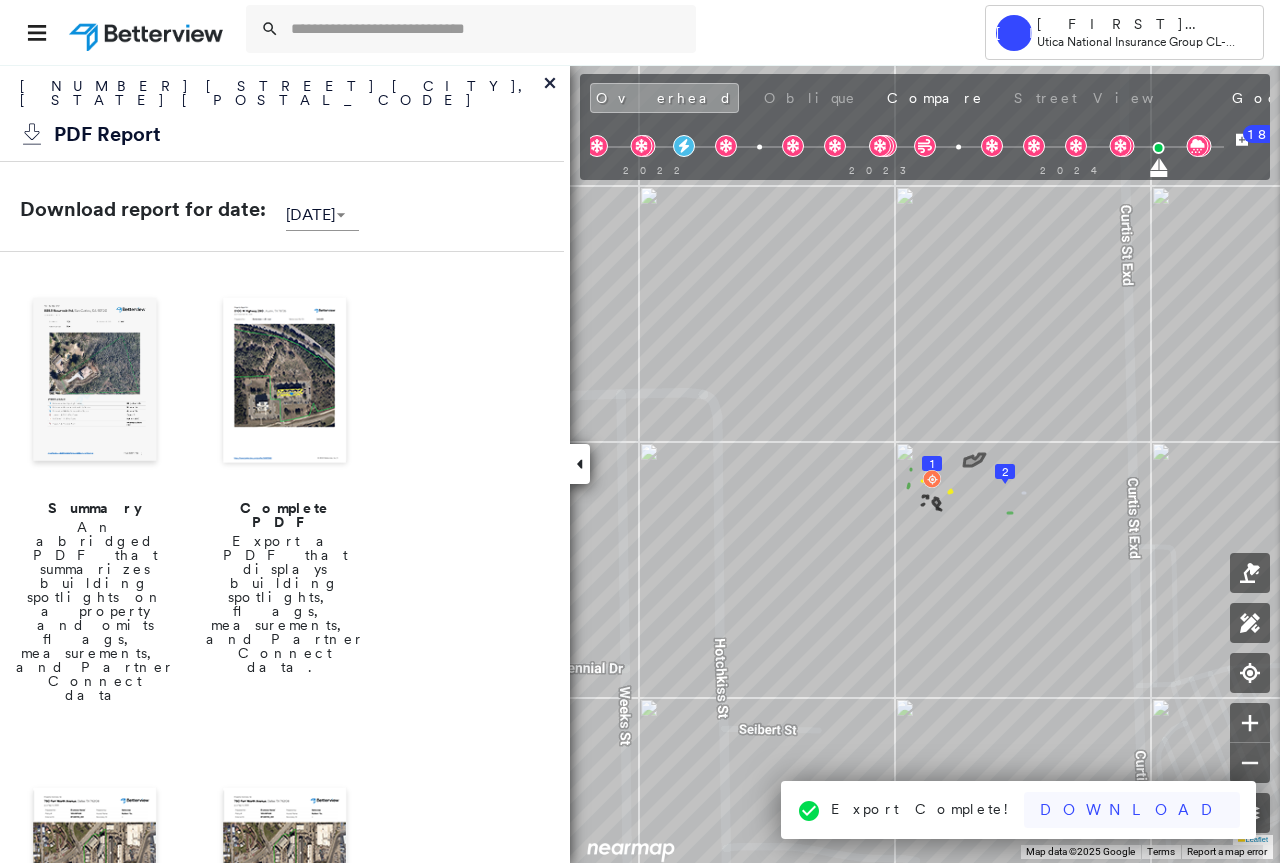 click on "Download" at bounding box center [1132, 810] 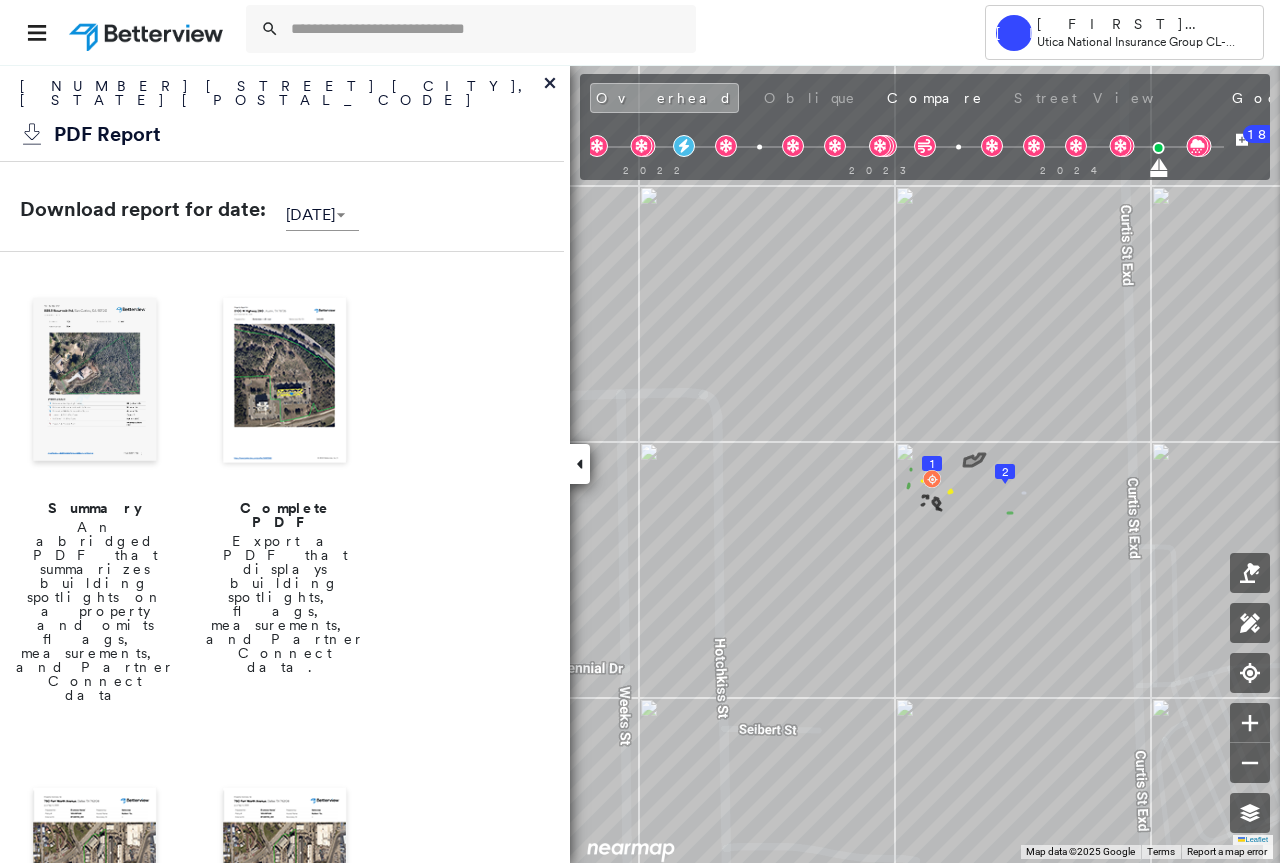 click at bounding box center [285, 382] 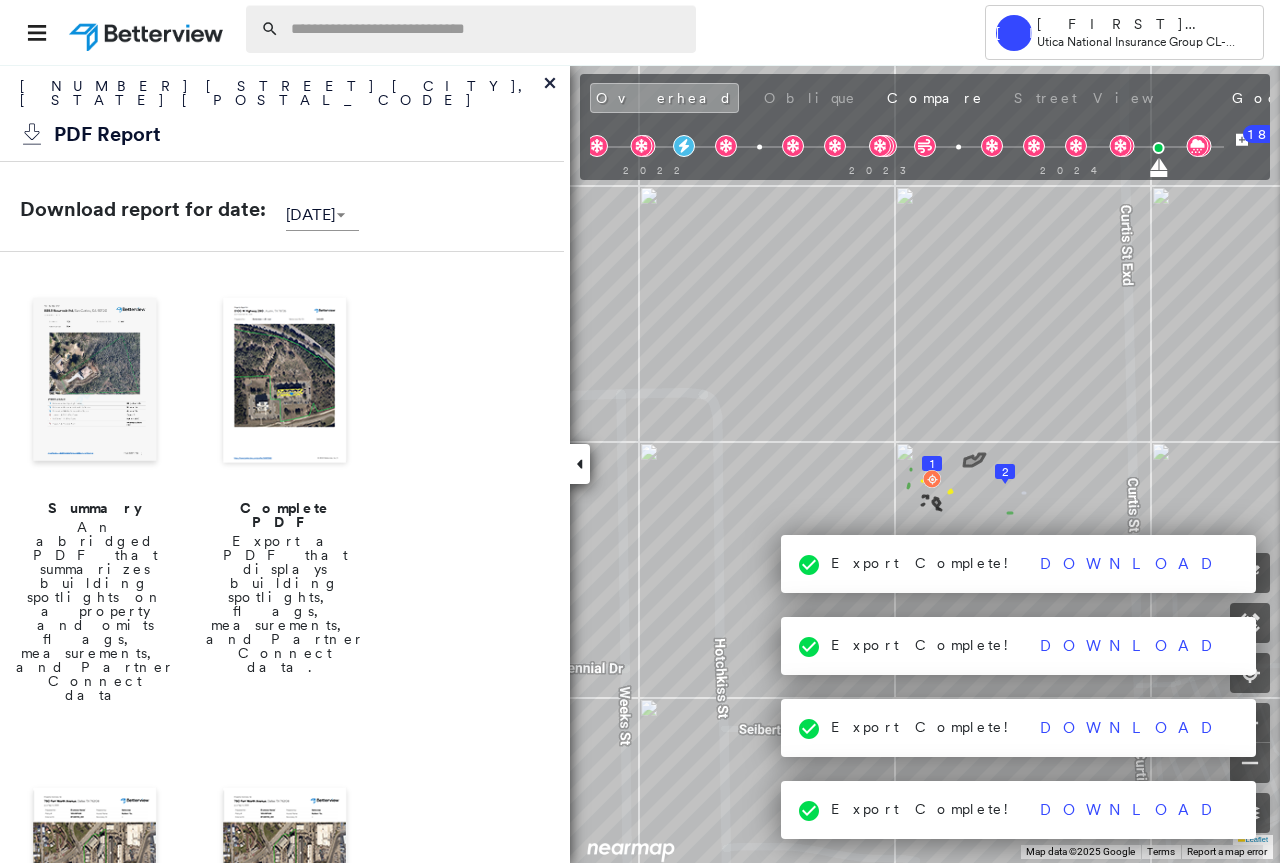 click at bounding box center (471, 29) 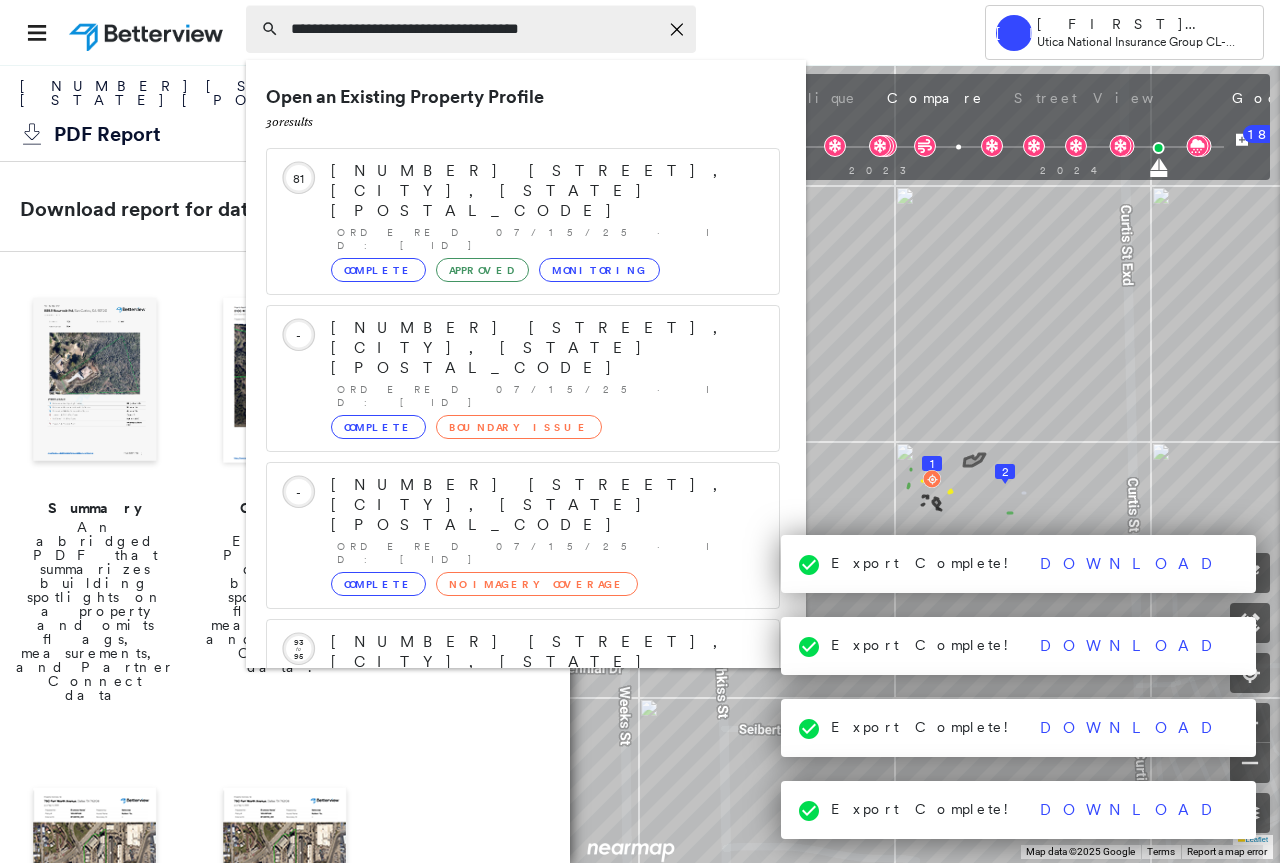 type on "**********" 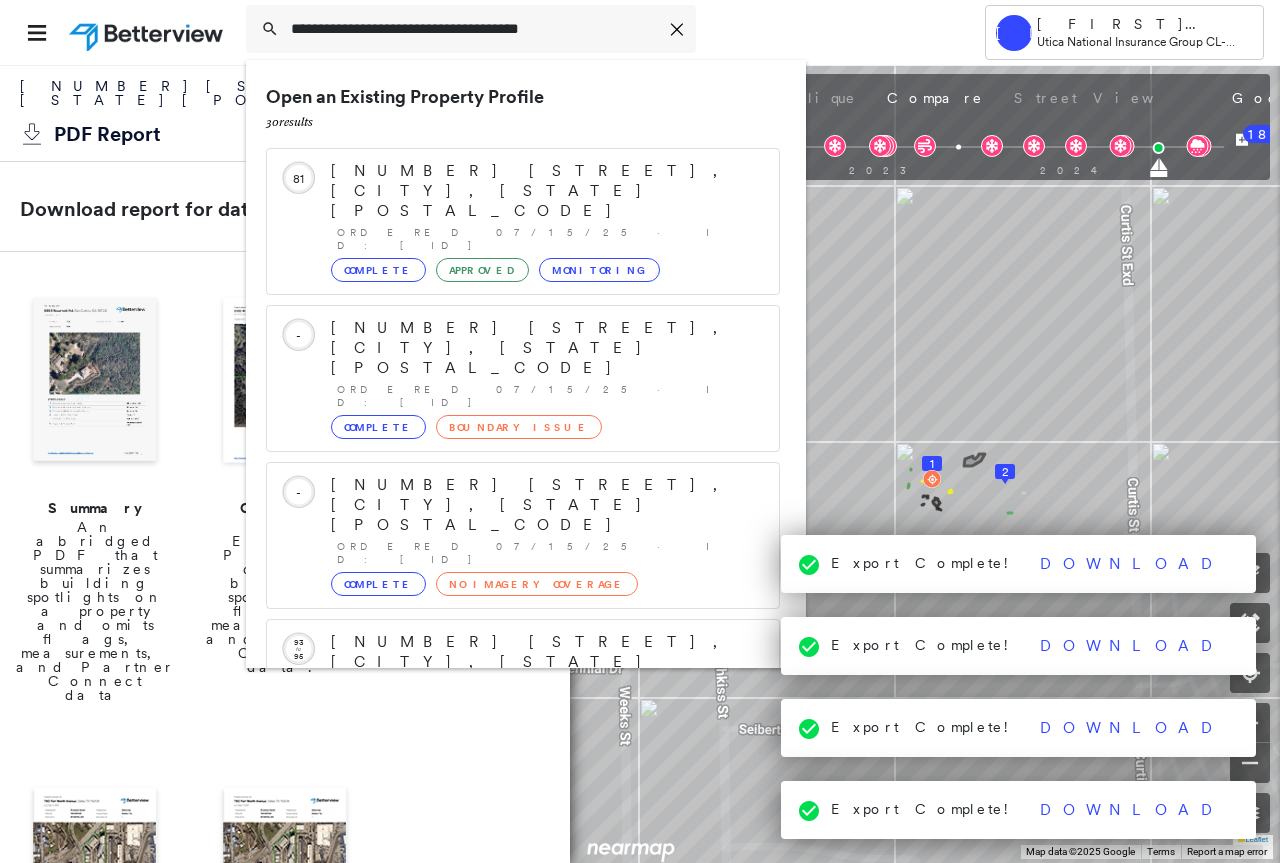 scroll, scrollTop: 303, scrollLeft: 0, axis: vertical 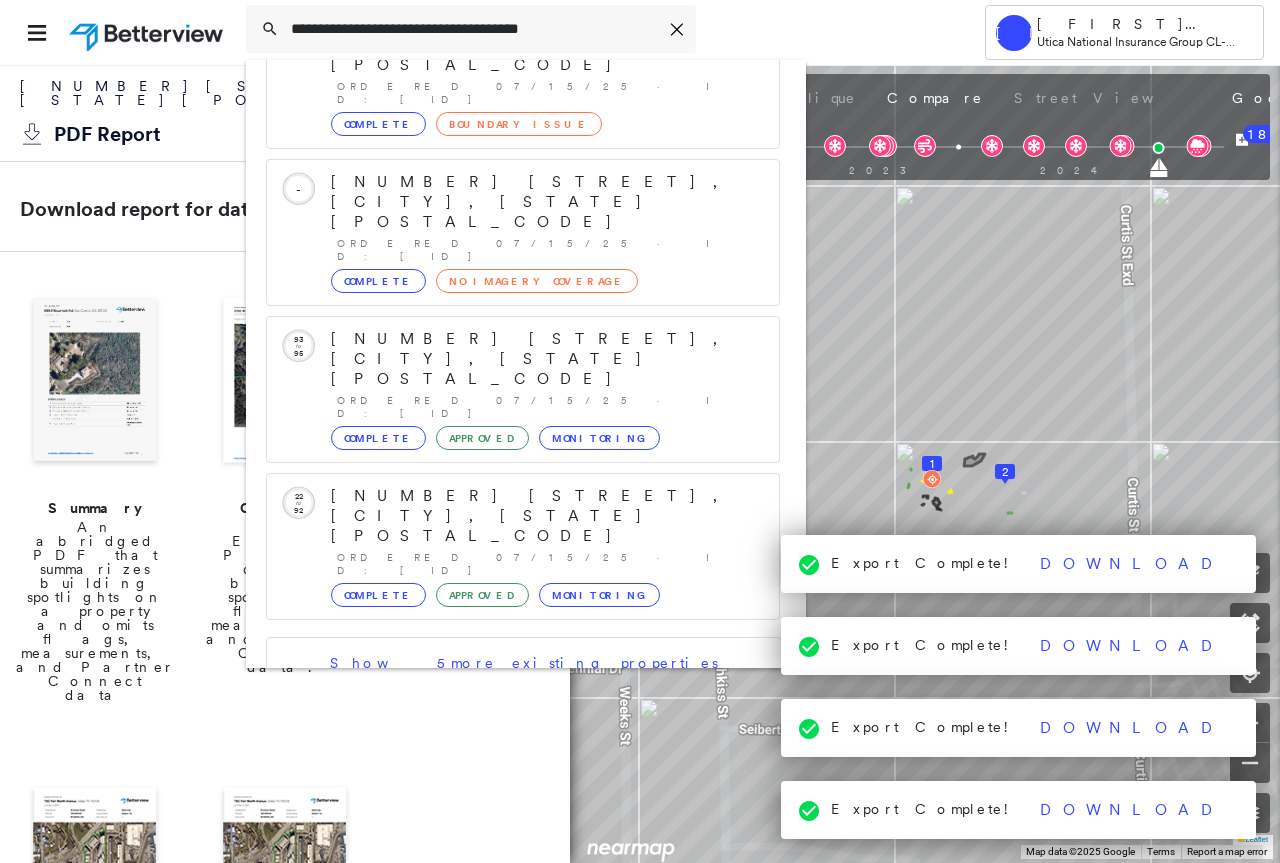 click on "[NUMBER] [STREET], [CITY], [STATE], [COUNTRY]" at bounding box center [501, 808] 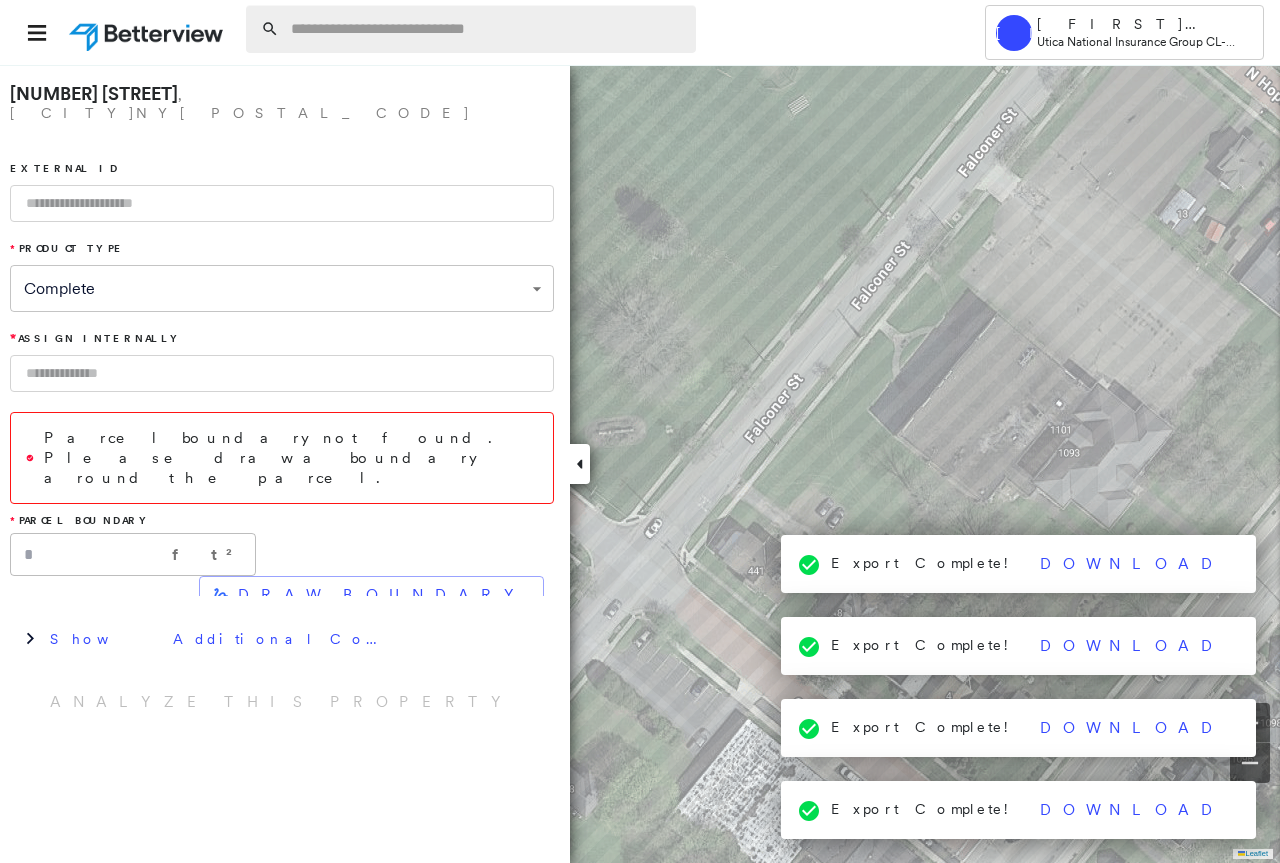 click at bounding box center [487, 29] 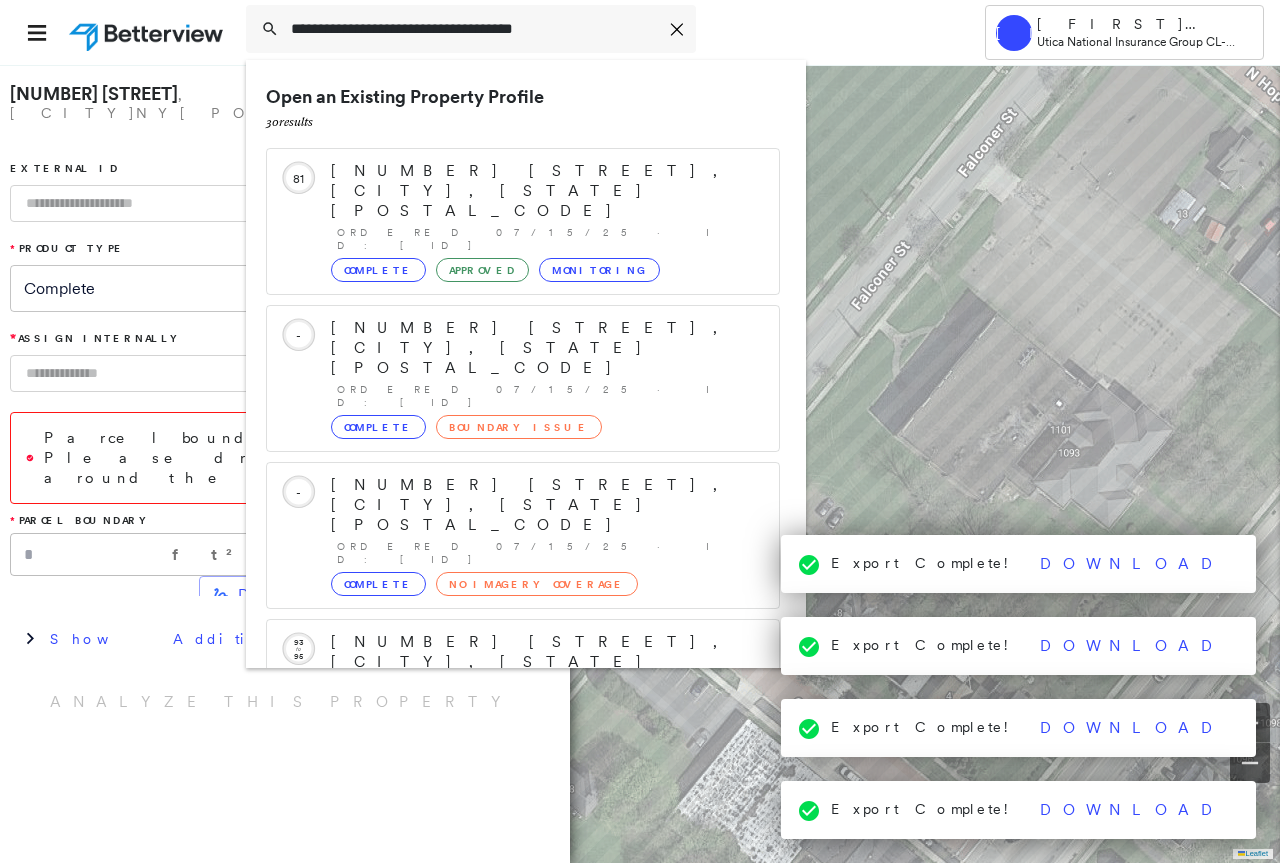 scroll, scrollTop: 303, scrollLeft: 0, axis: vertical 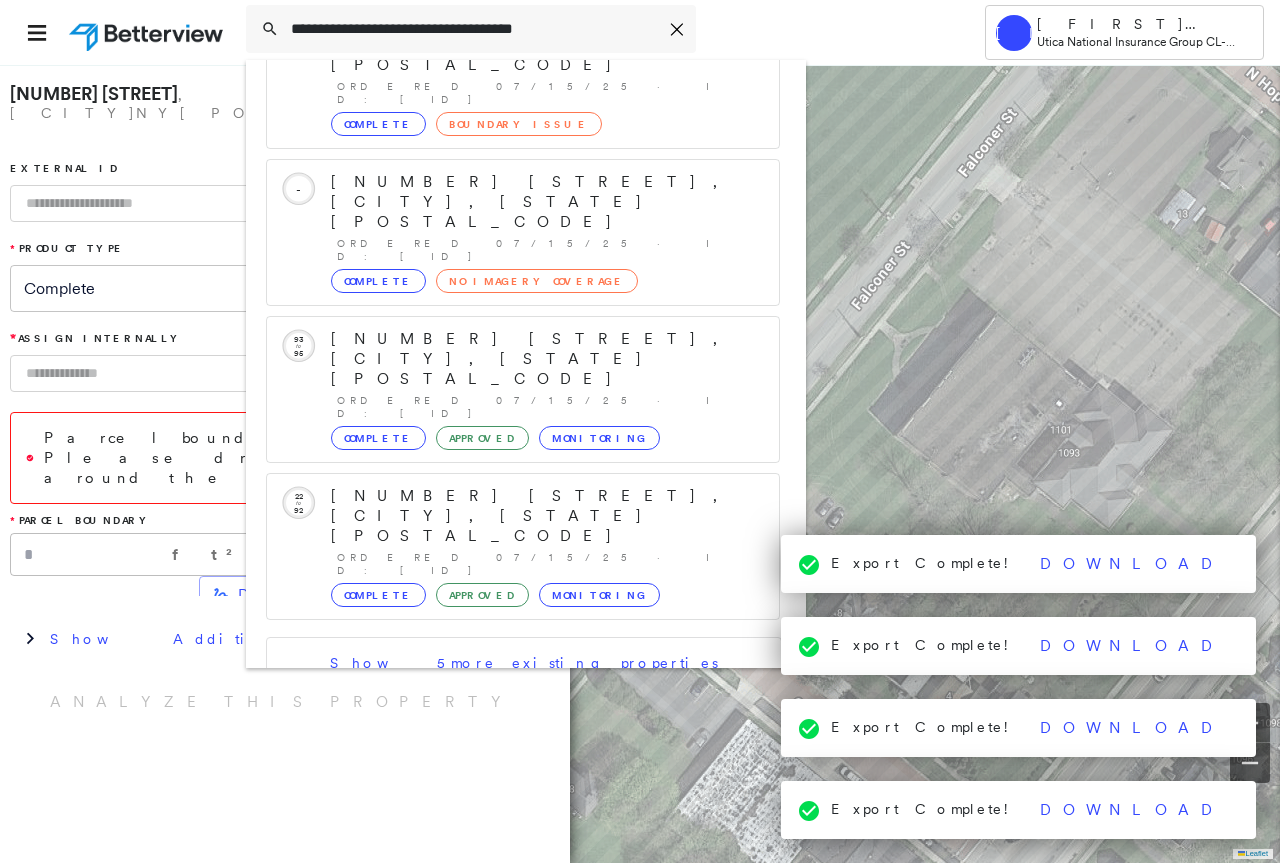 type on "**********" 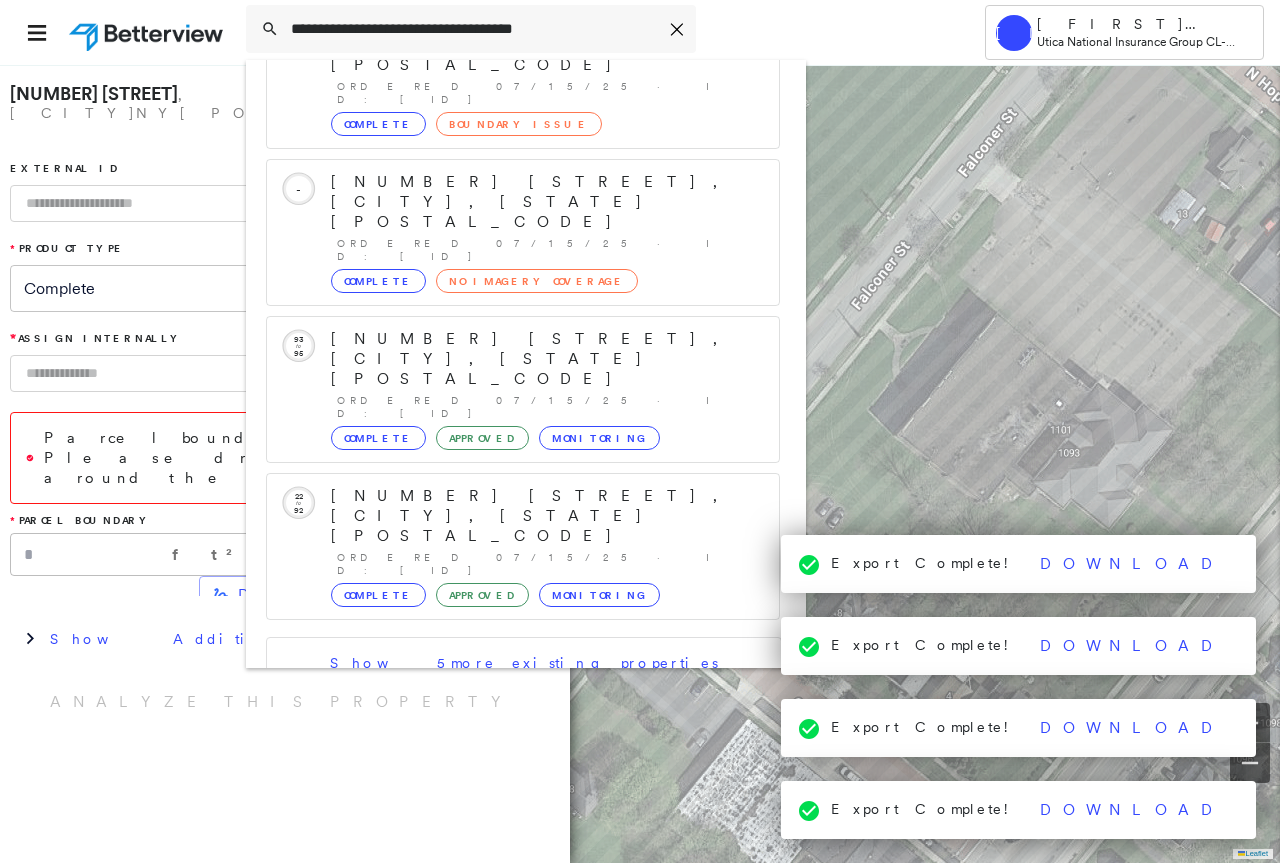 click on "[NUMBER] [STREET], [CITY], [STATE], [COUNTRY]" at bounding box center [501, 808] 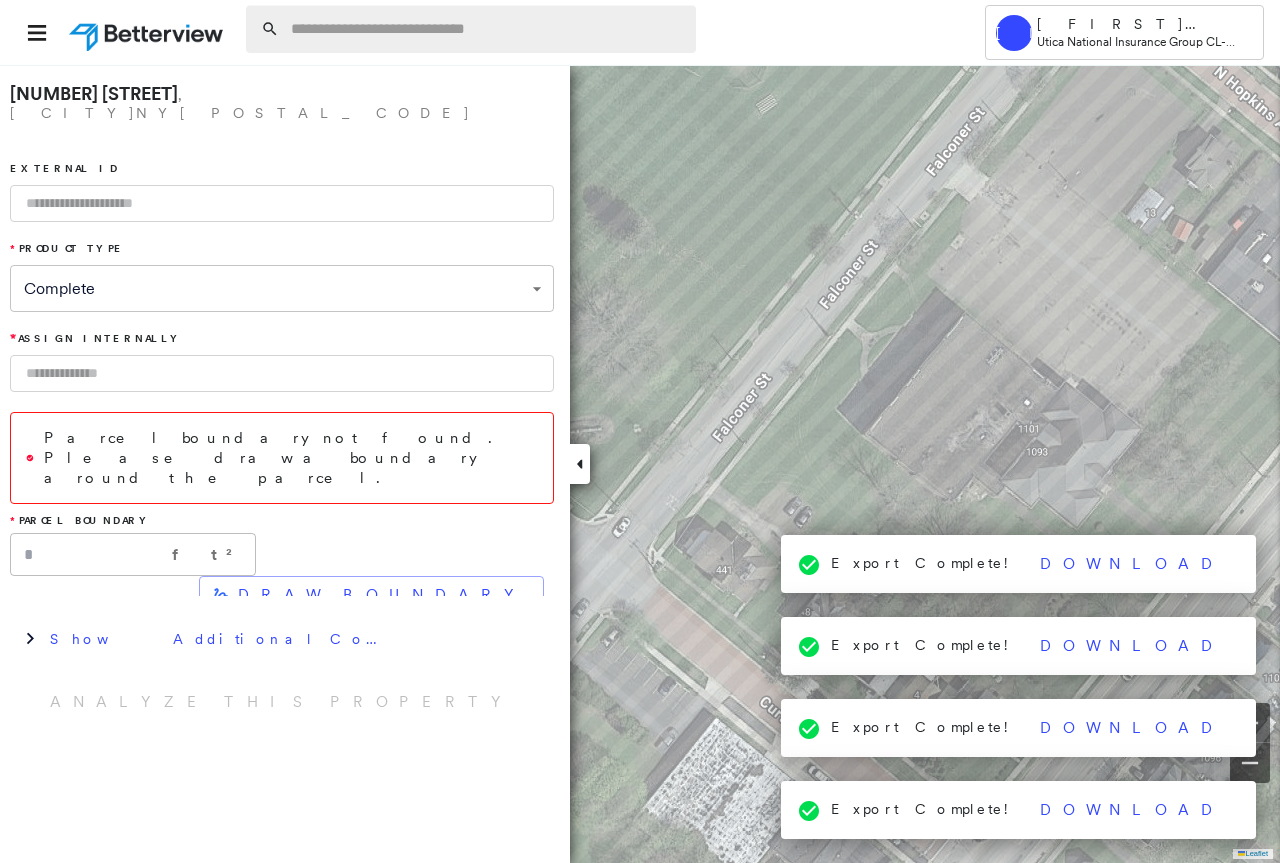 click at bounding box center [487, 29] 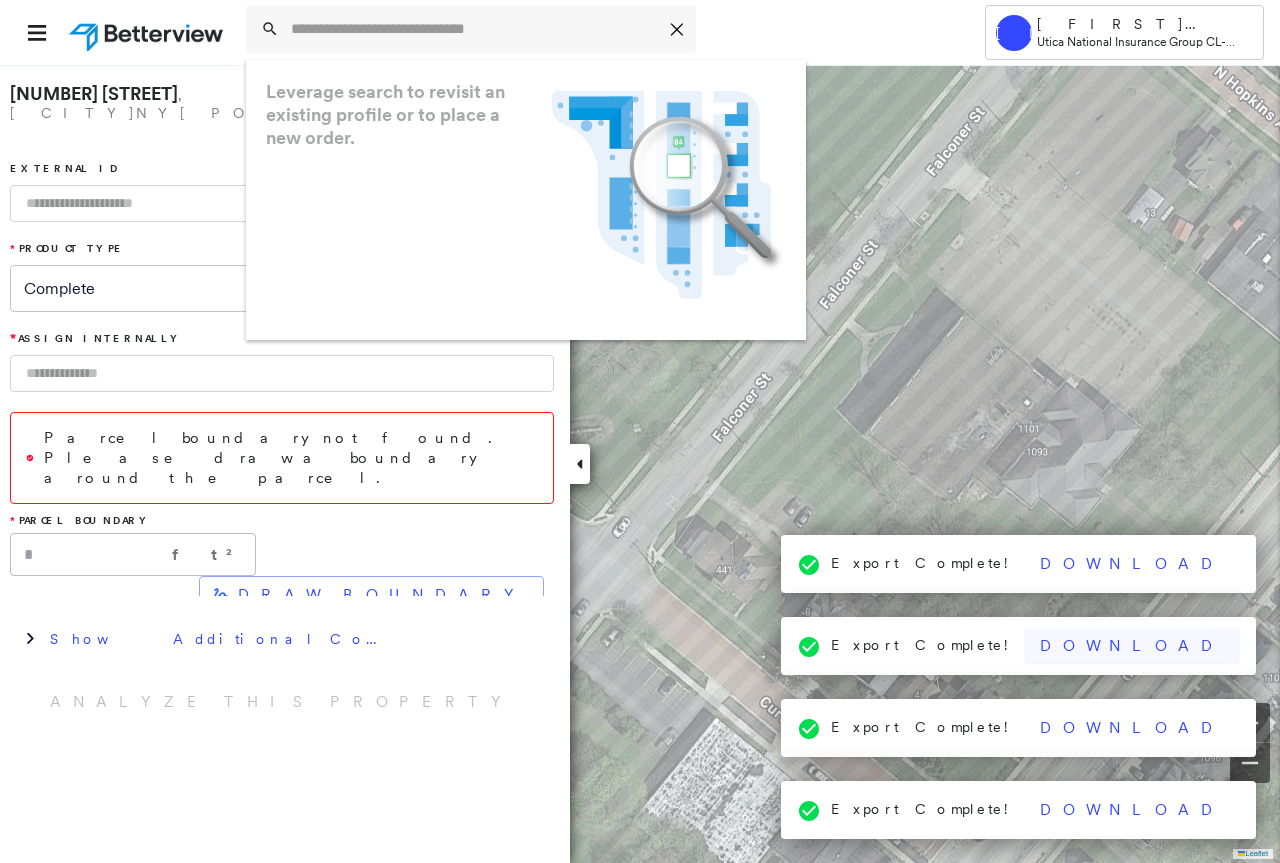 click on "Download" at bounding box center (1132, 728) 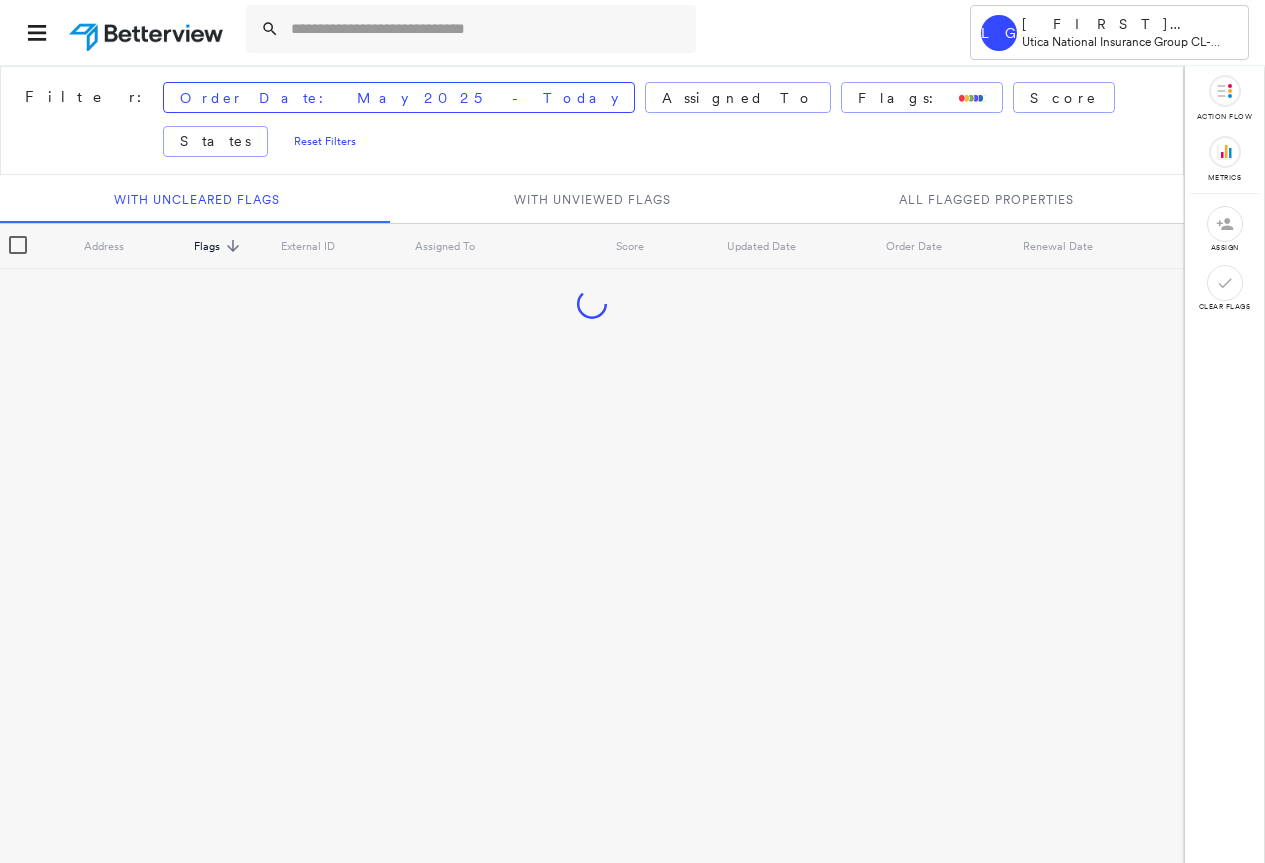 scroll, scrollTop: 0, scrollLeft: 0, axis: both 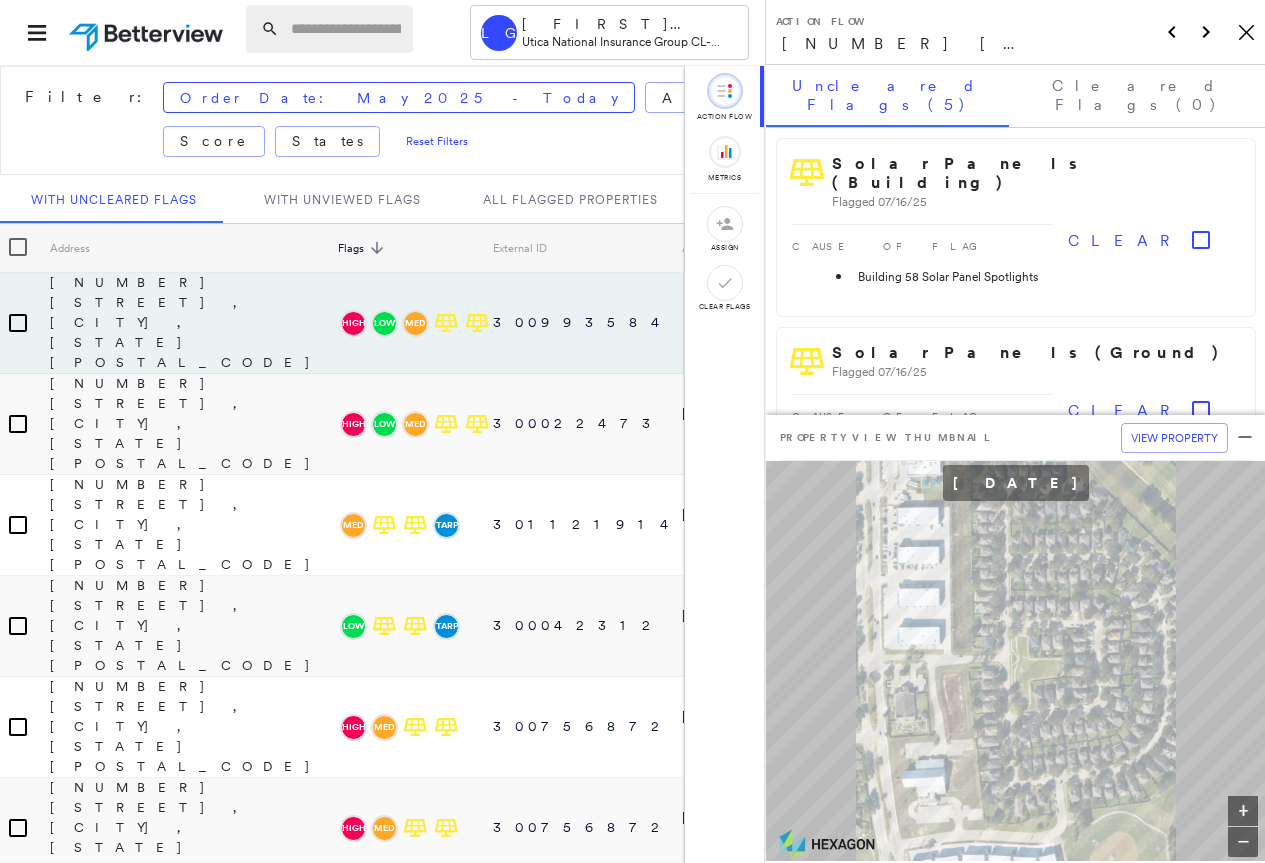 click at bounding box center [346, 29] 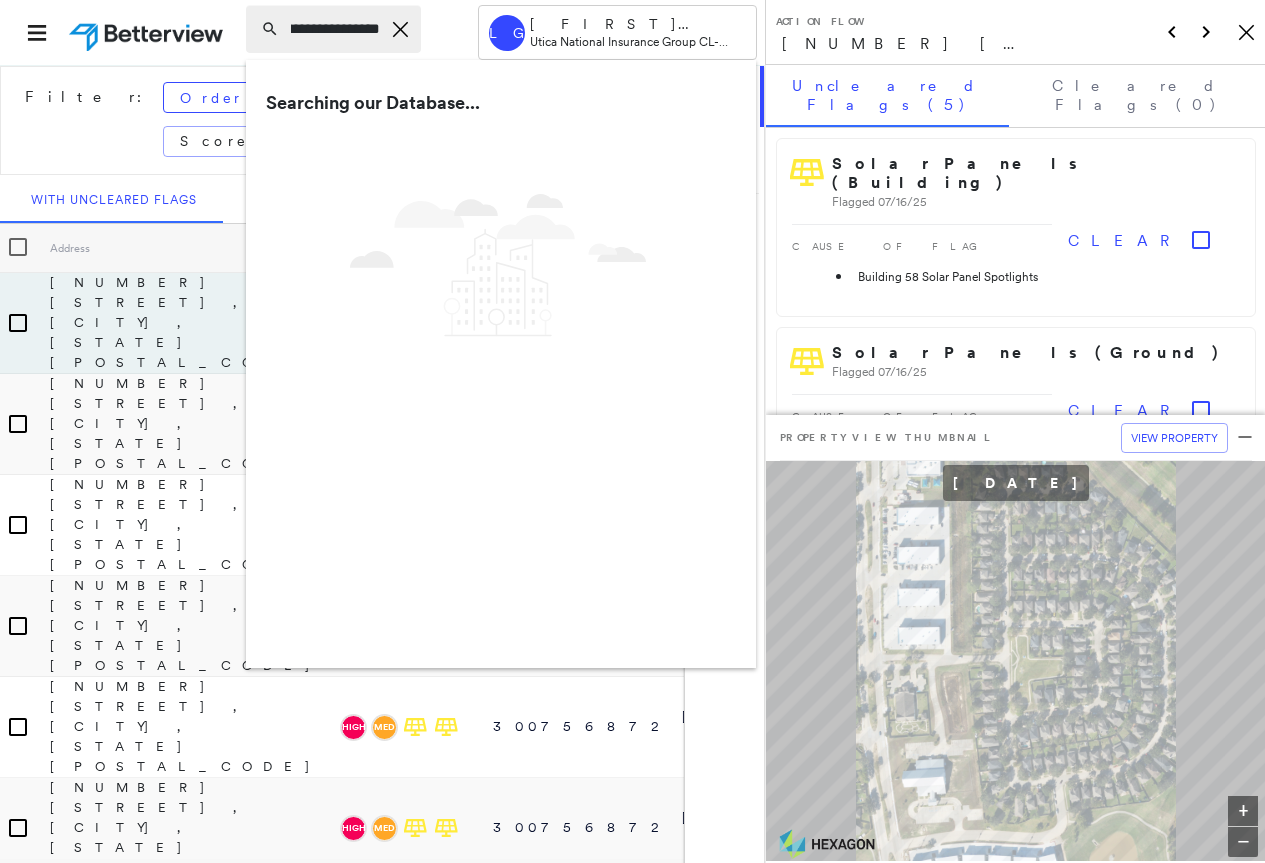 scroll, scrollTop: 0, scrollLeft: 181, axis: horizontal 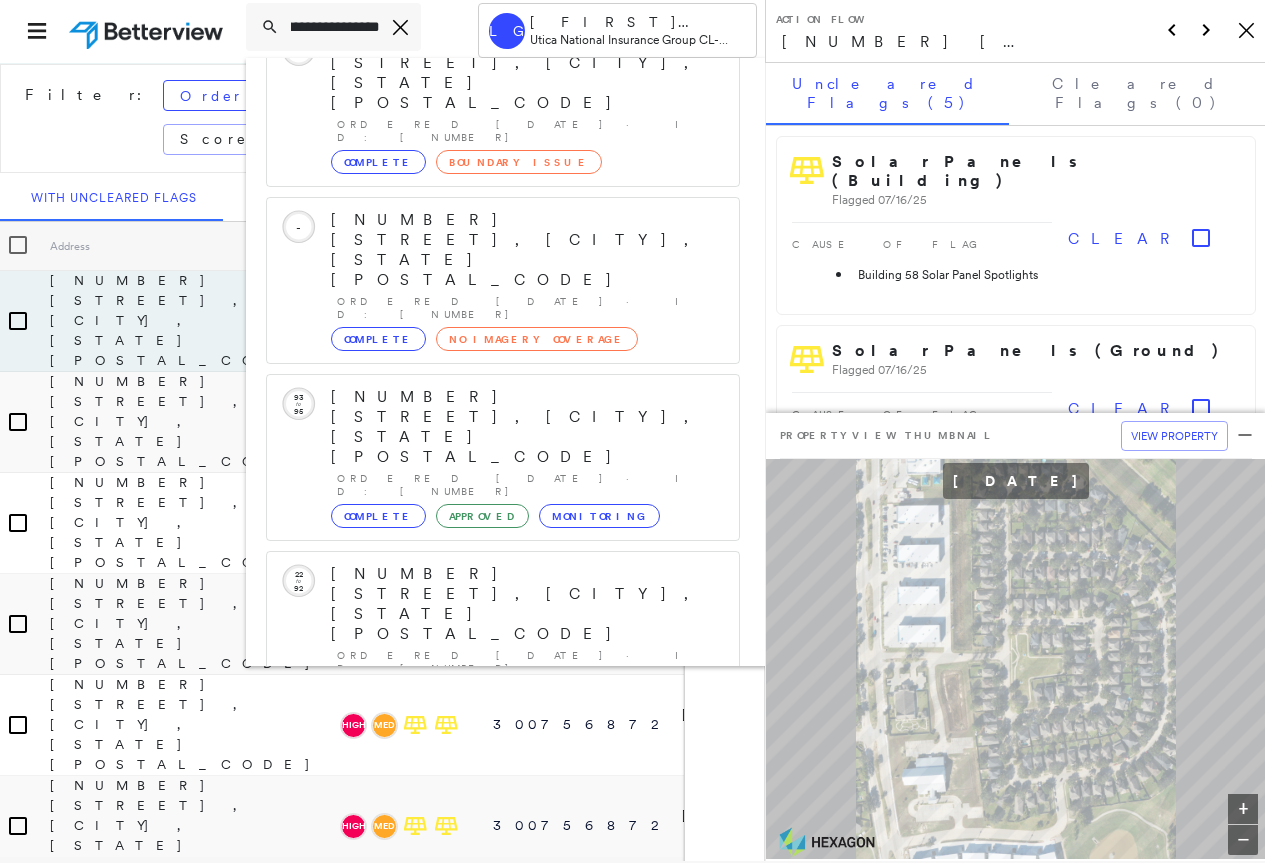 type on "**********" 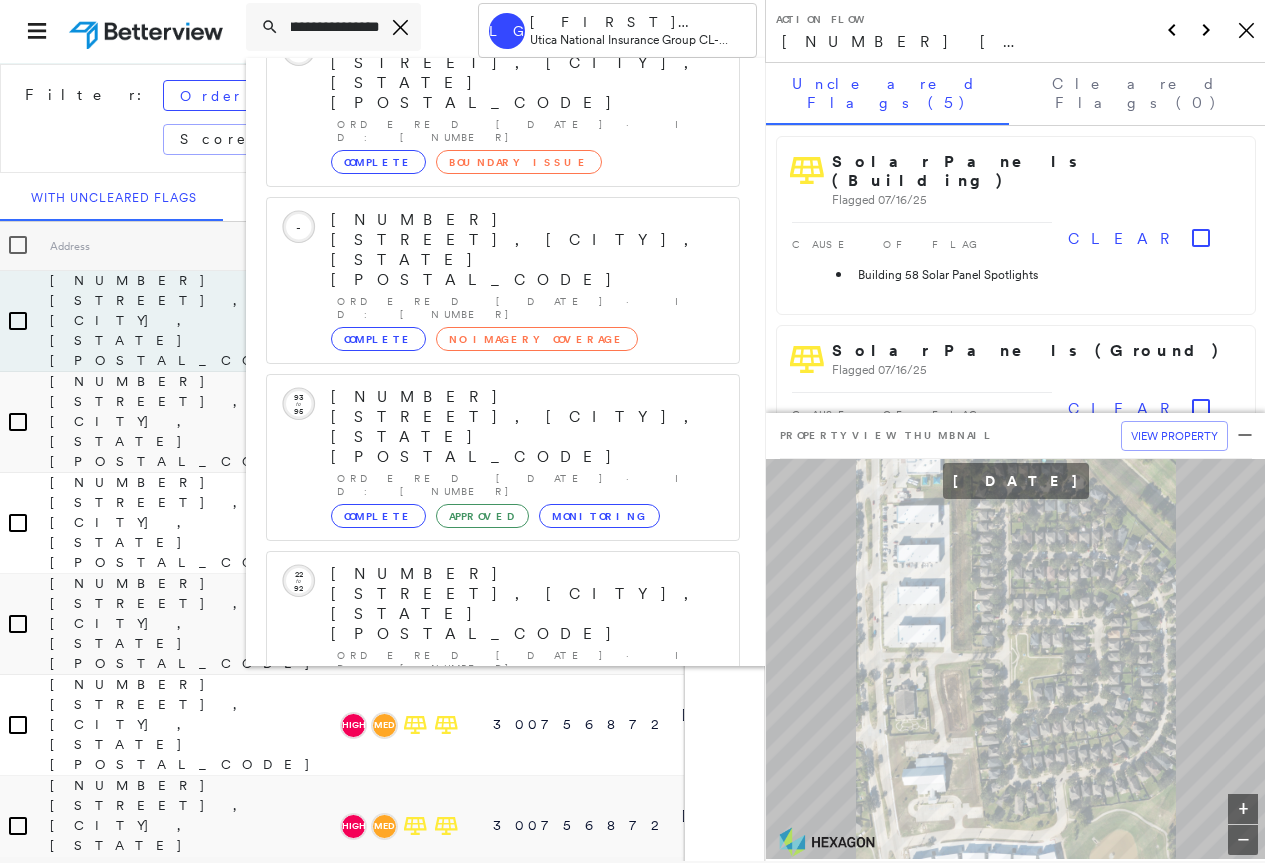 scroll, scrollTop: 0, scrollLeft: 0, axis: both 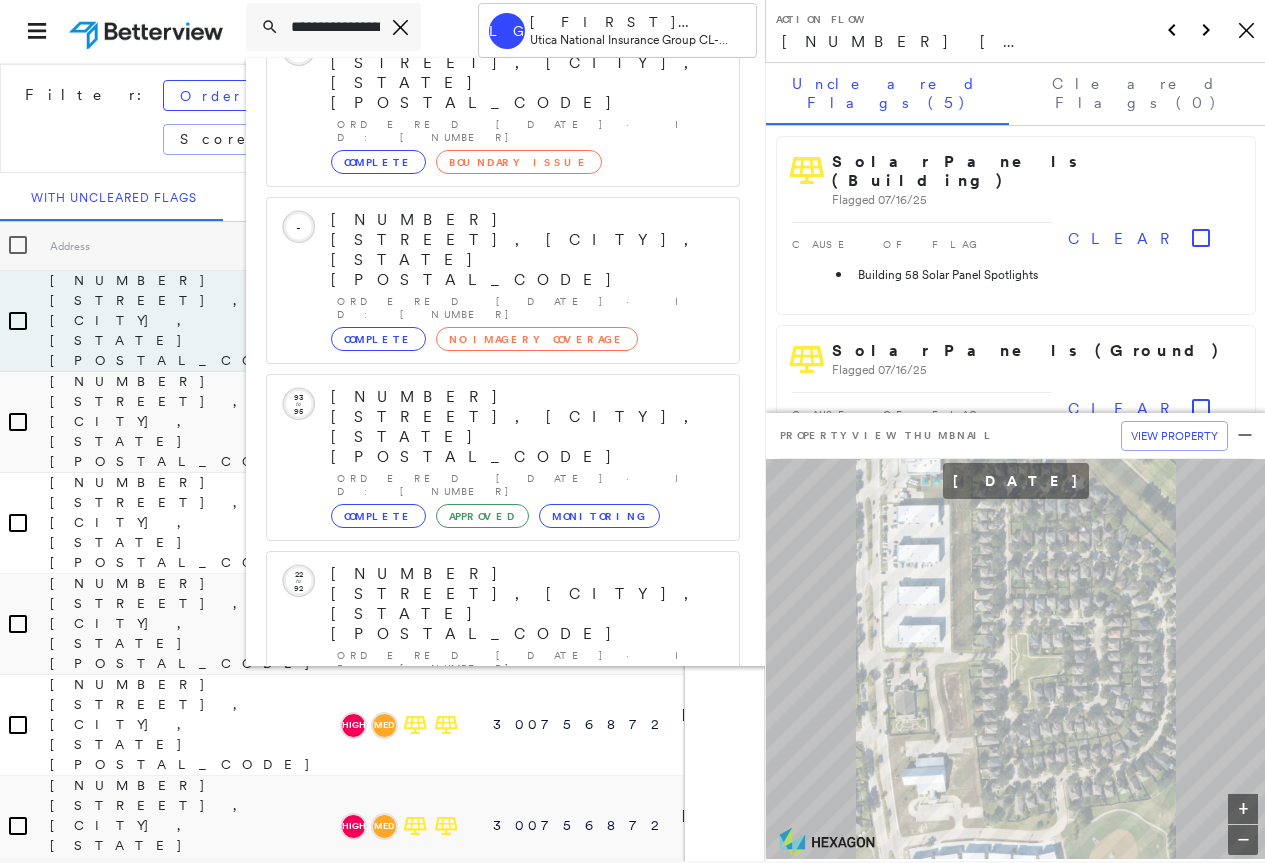 click on "[NUMBER] [STREET], [CITY], [STATE], [COUNTRY]" at bounding box center [491, 906] 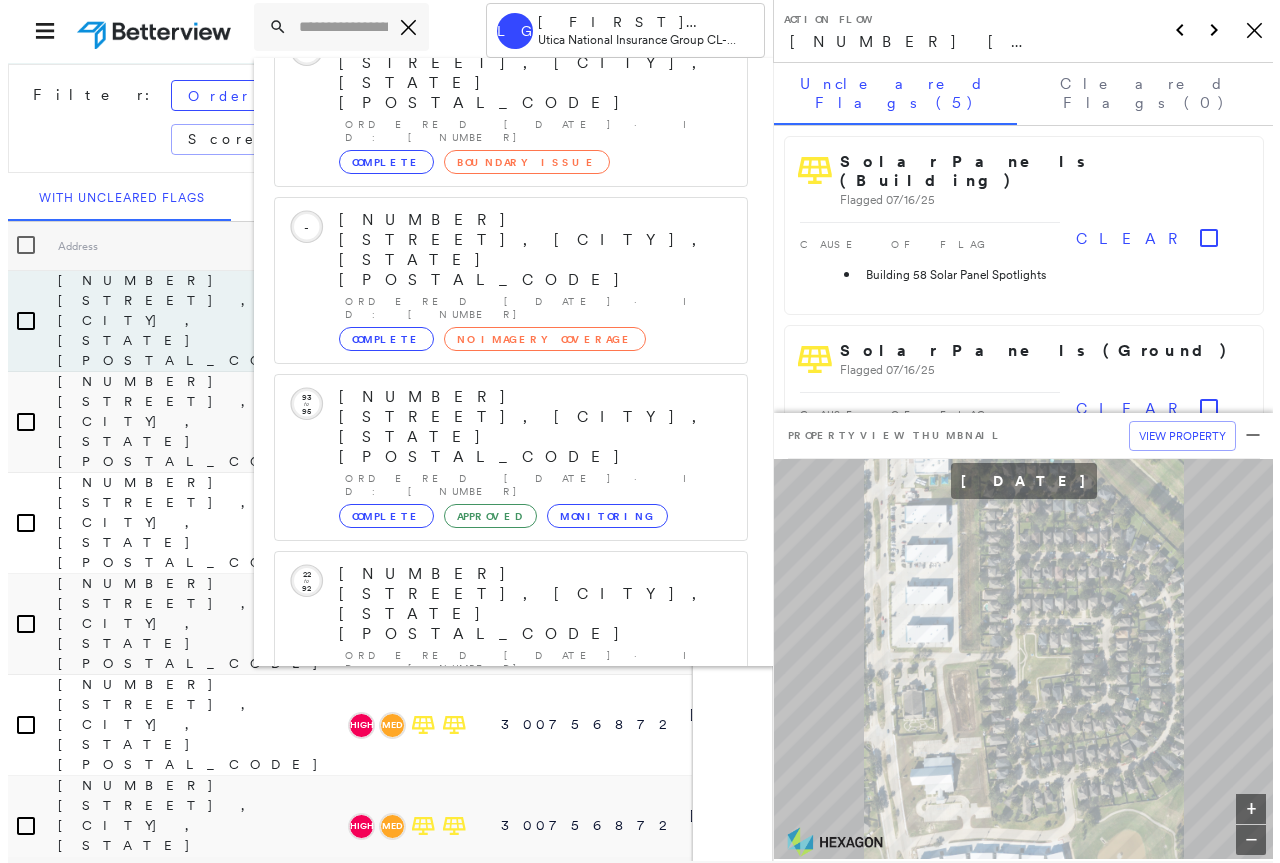 scroll, scrollTop: 0, scrollLeft: 0, axis: both 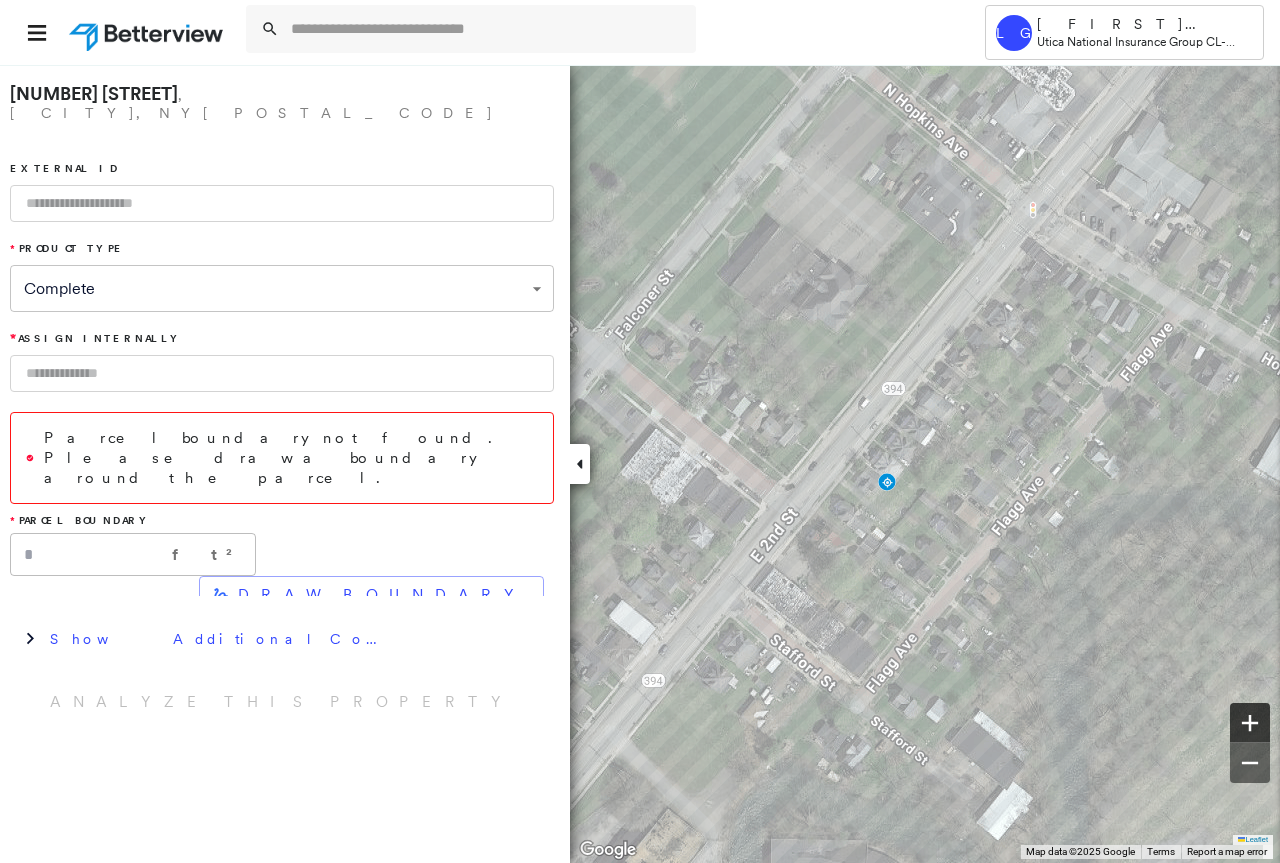 click 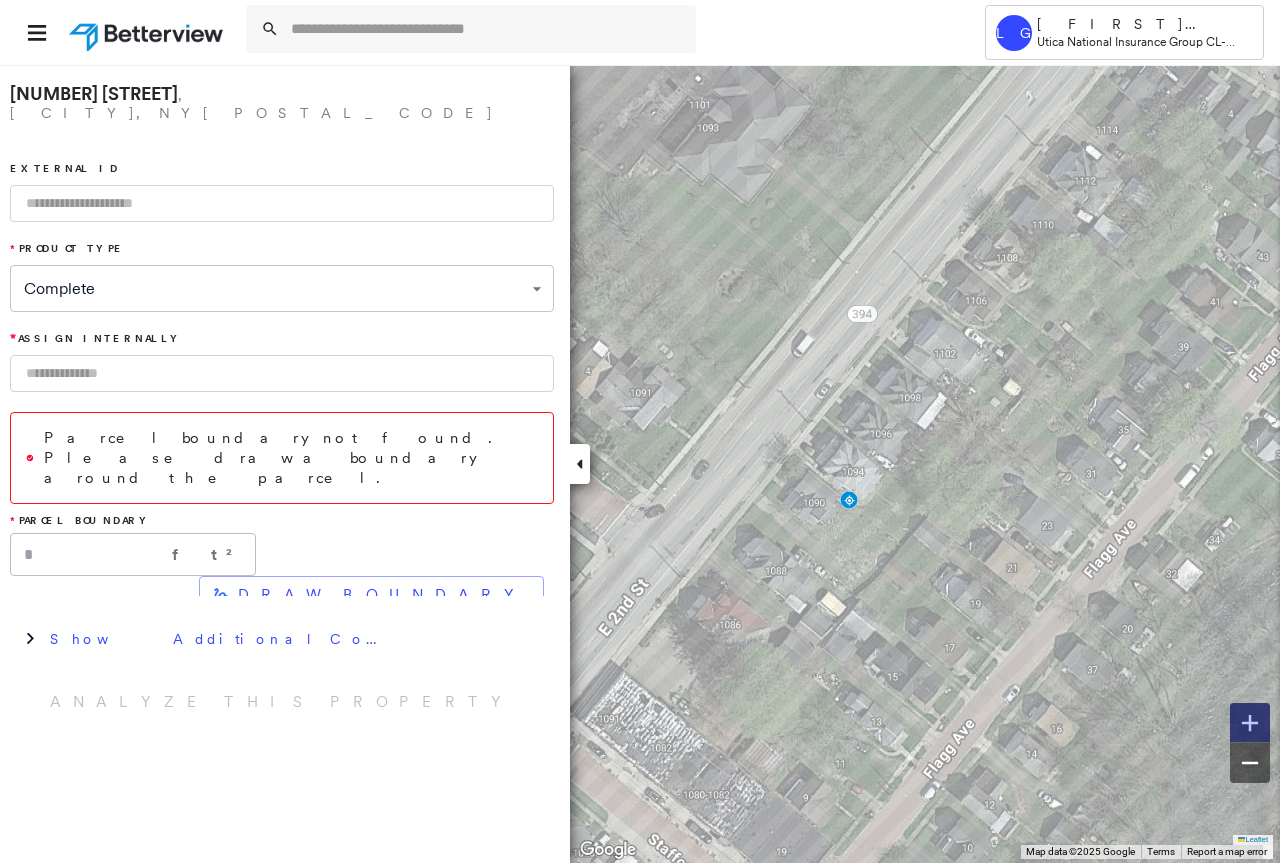click 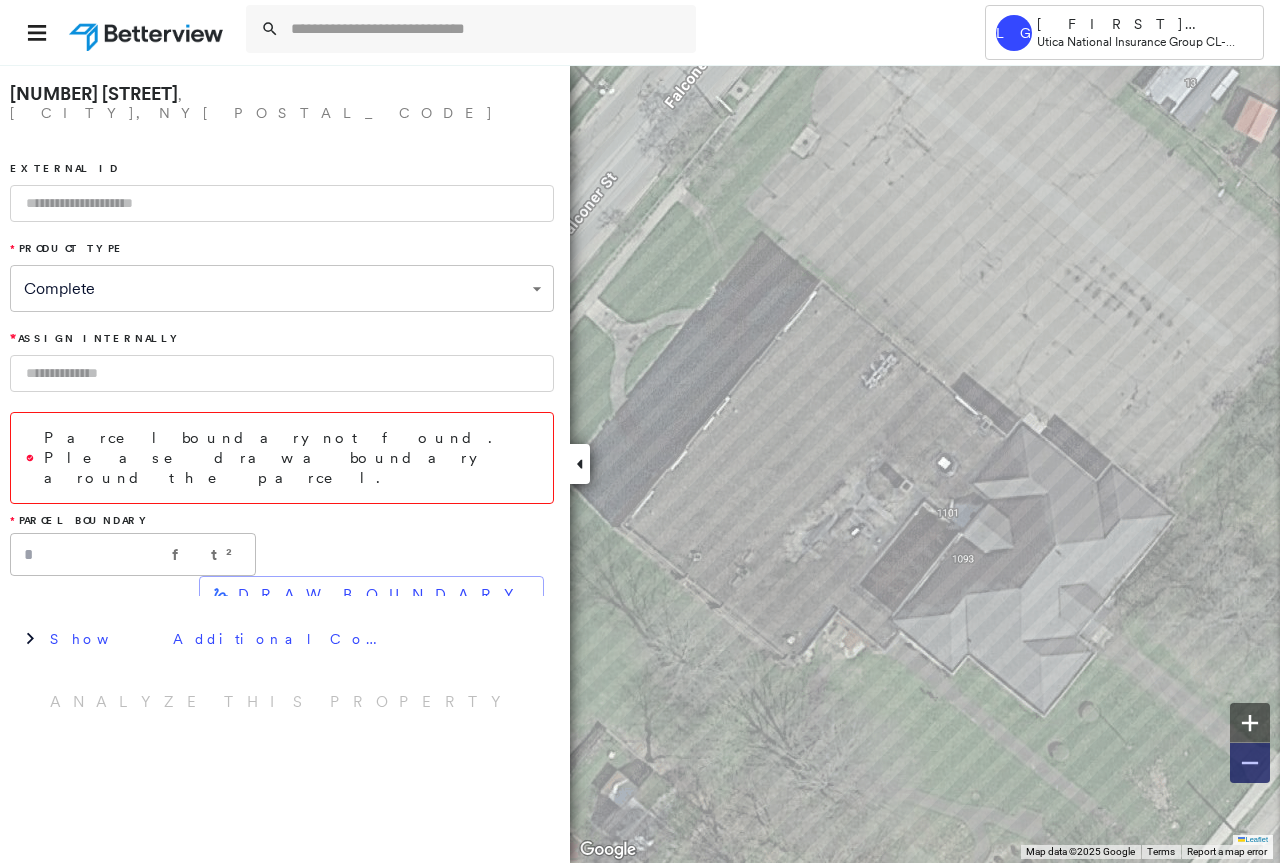 click 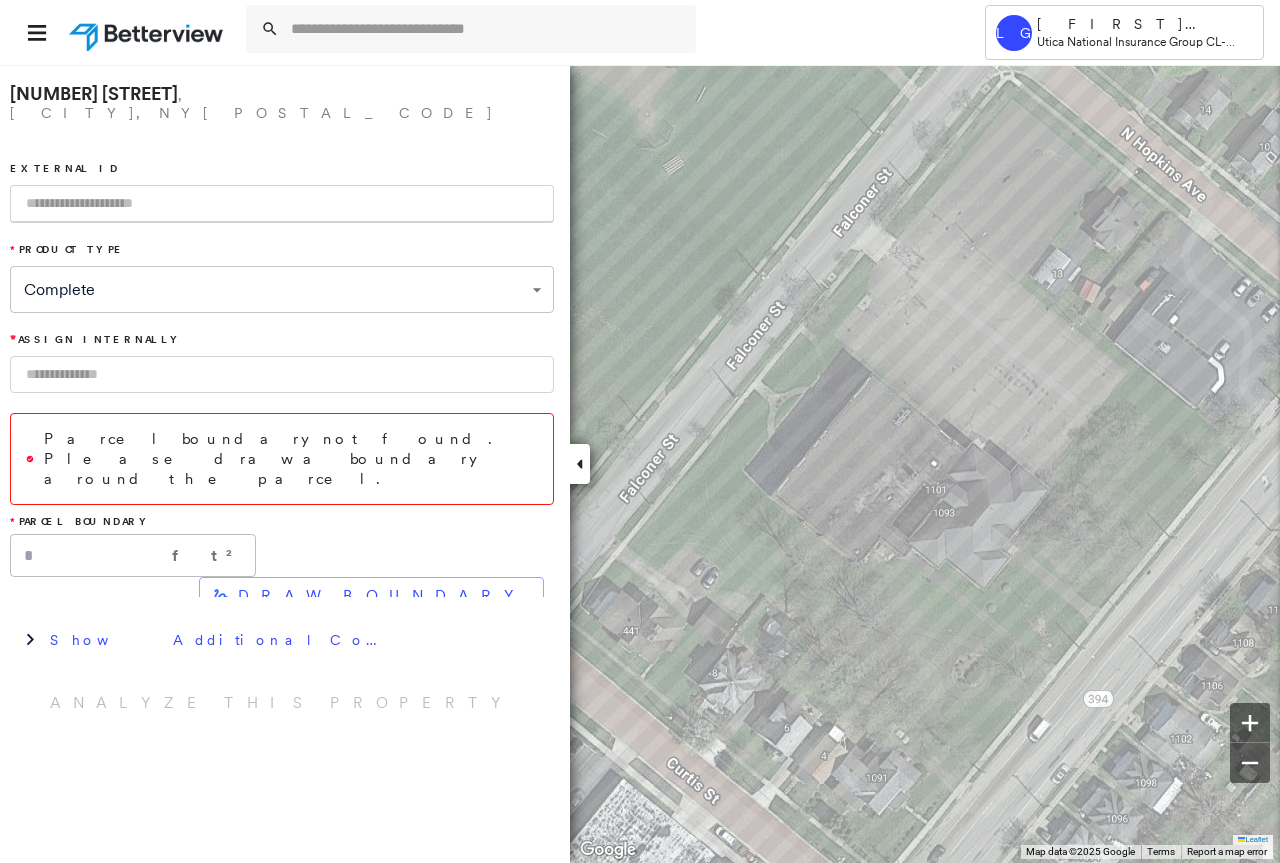 click at bounding box center (282, 204) 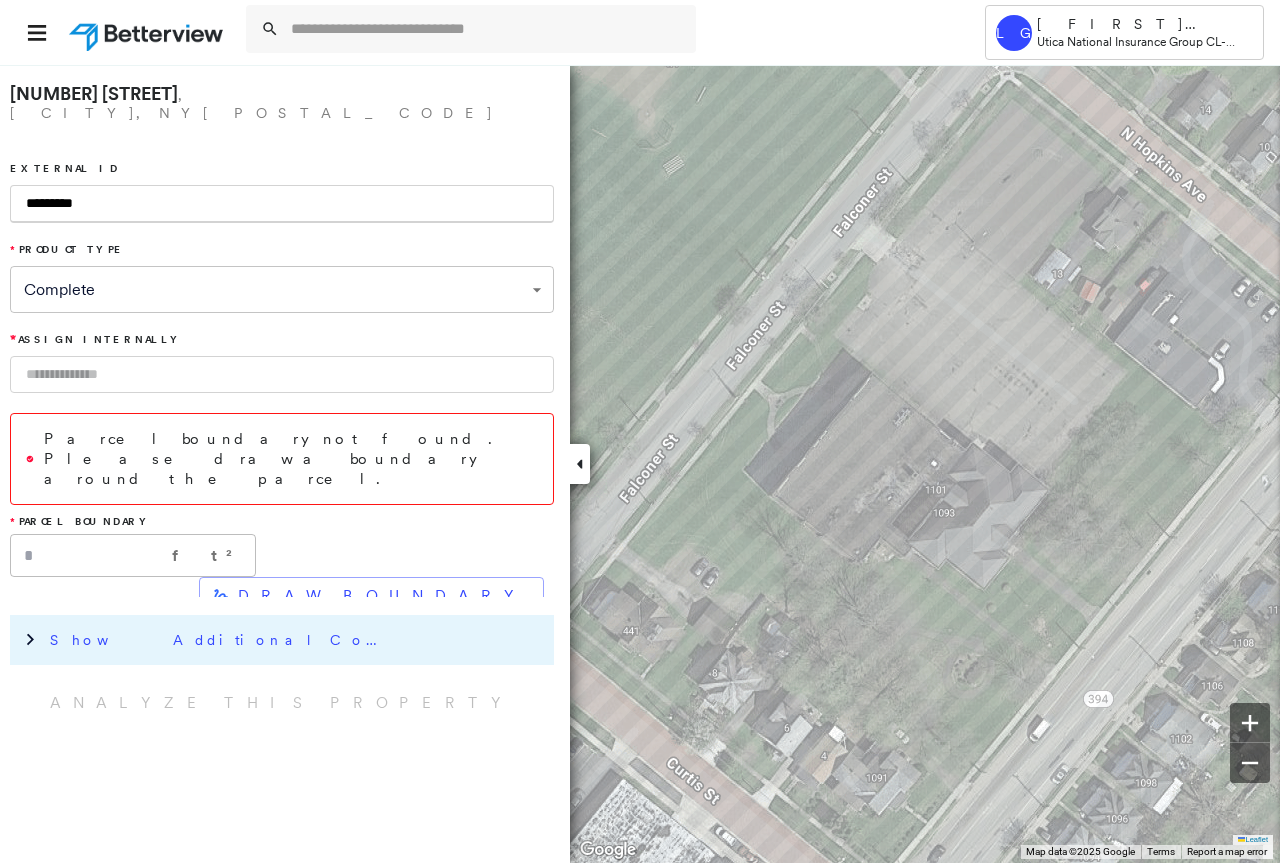 type on "*********" 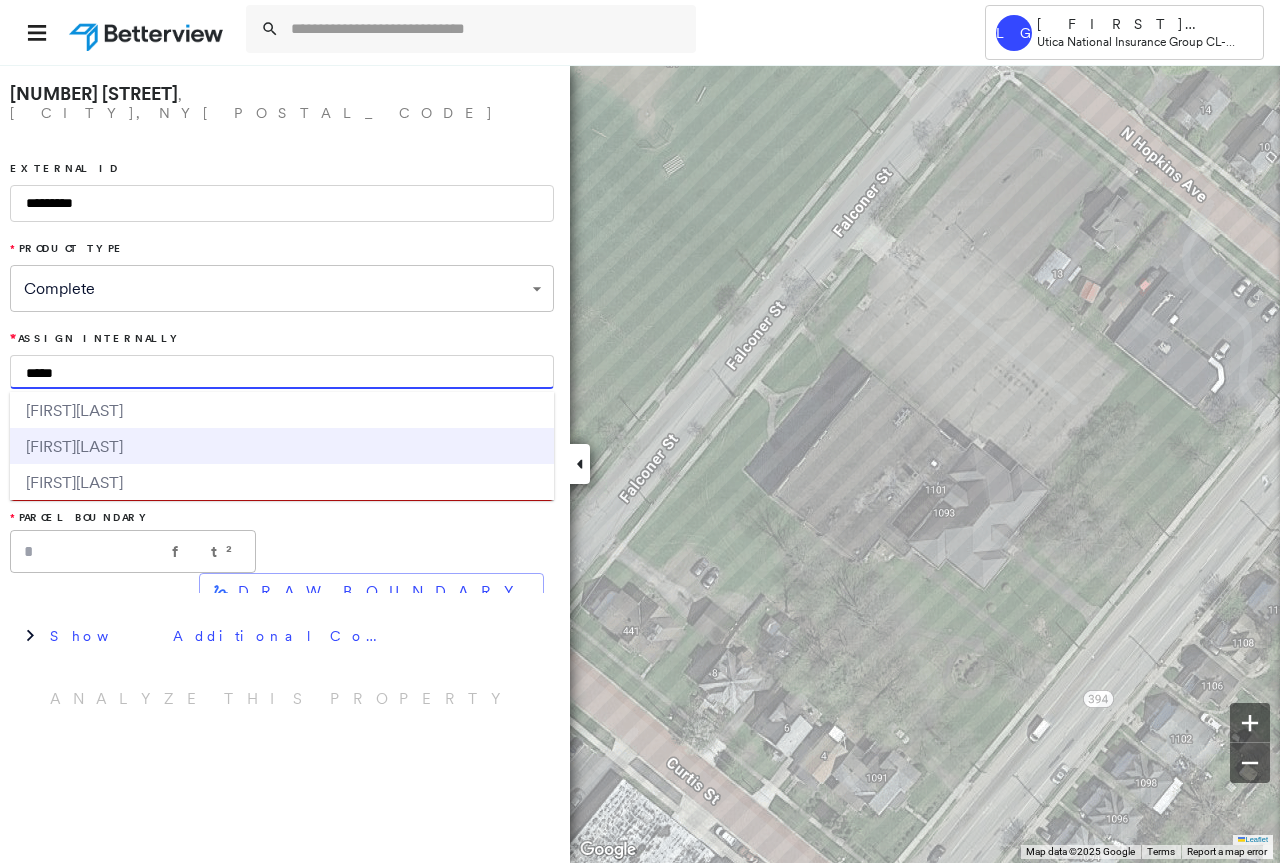 type on "*****" 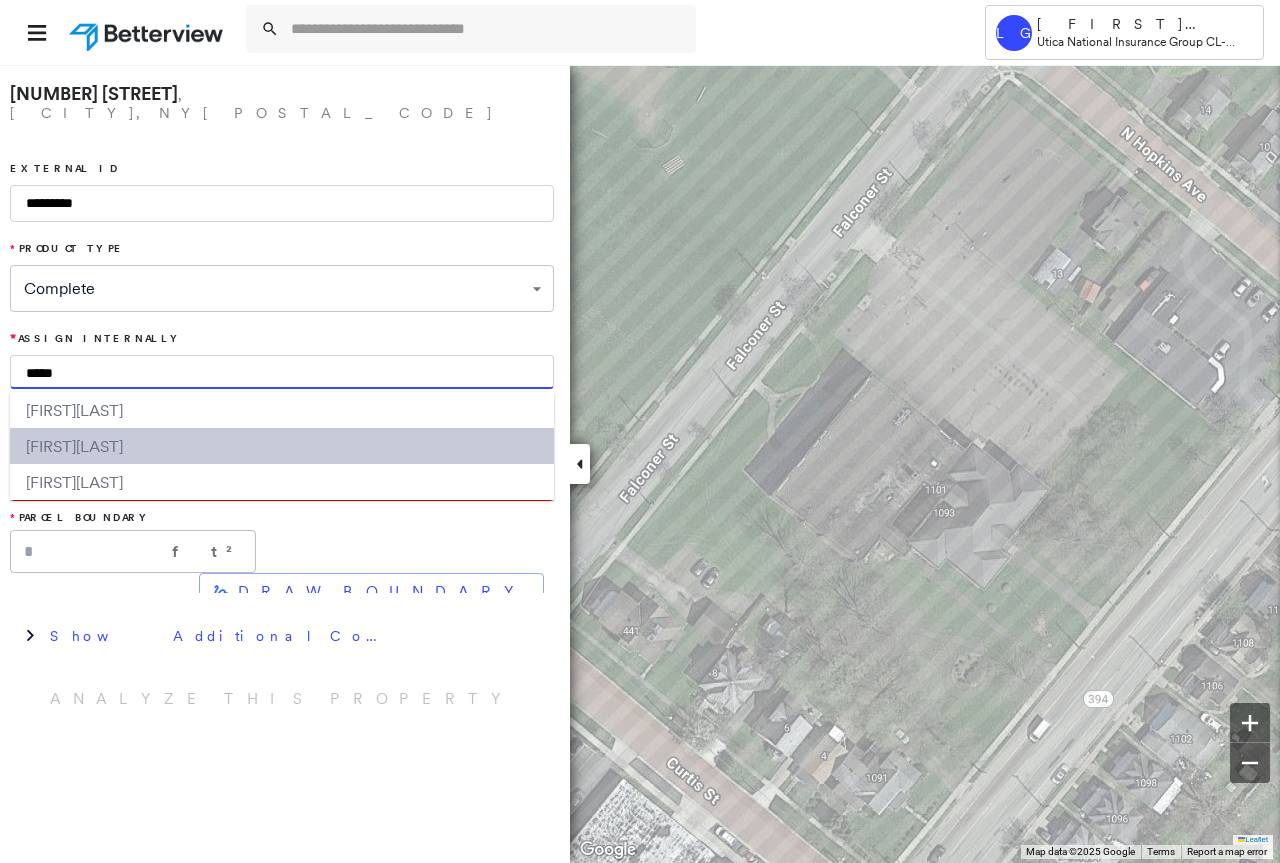 click on "[FIRST] [LAST]" at bounding box center [282, 446] 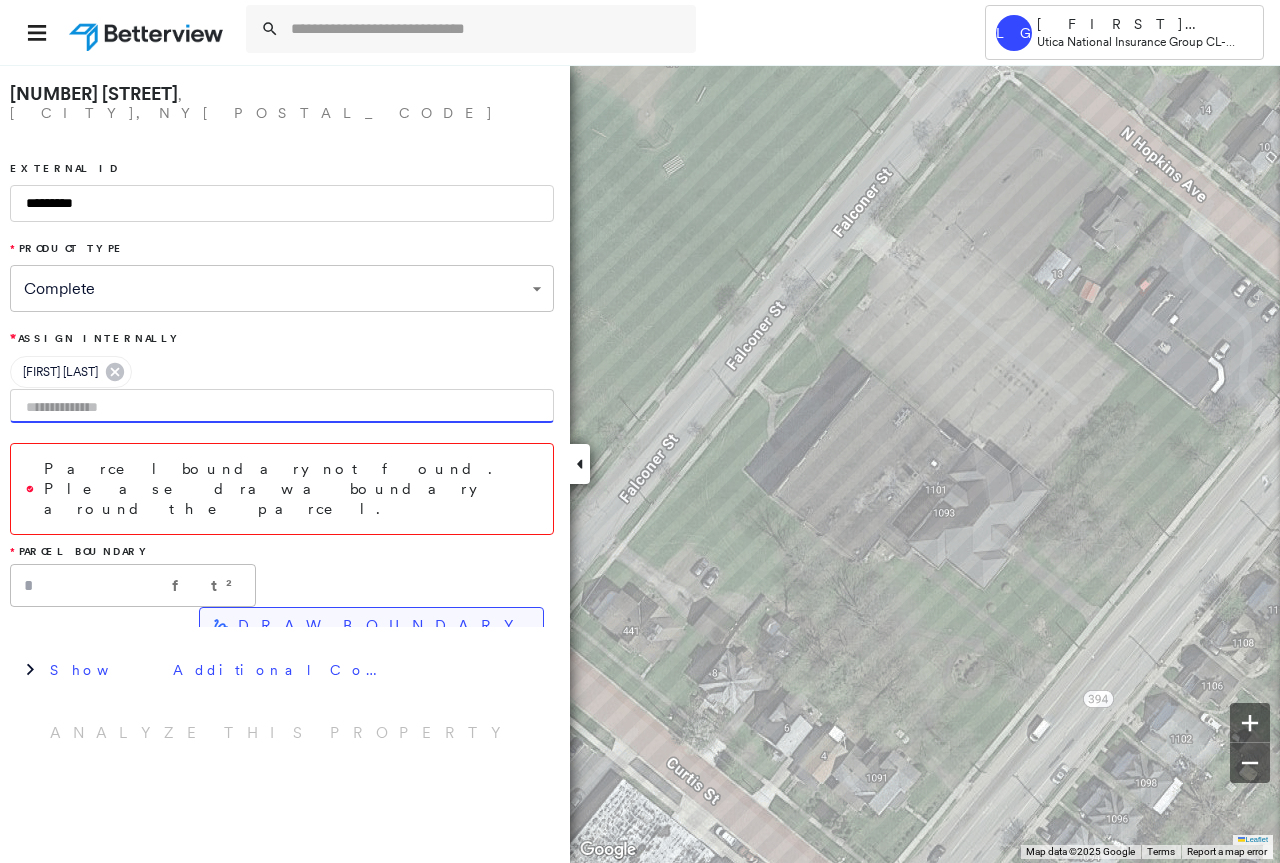 click on "DRAW BOUNDARY" at bounding box center (382, 626) 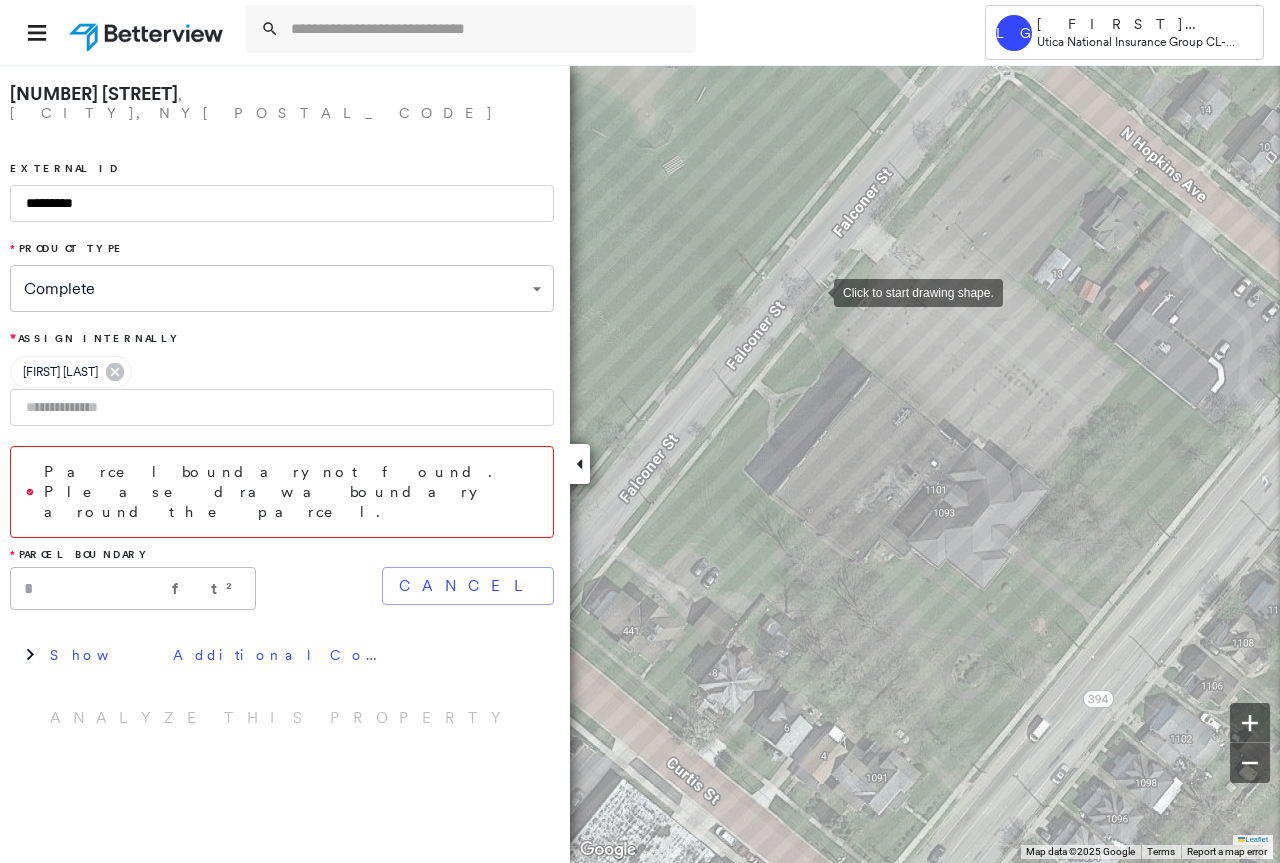 click at bounding box center (814, 291) 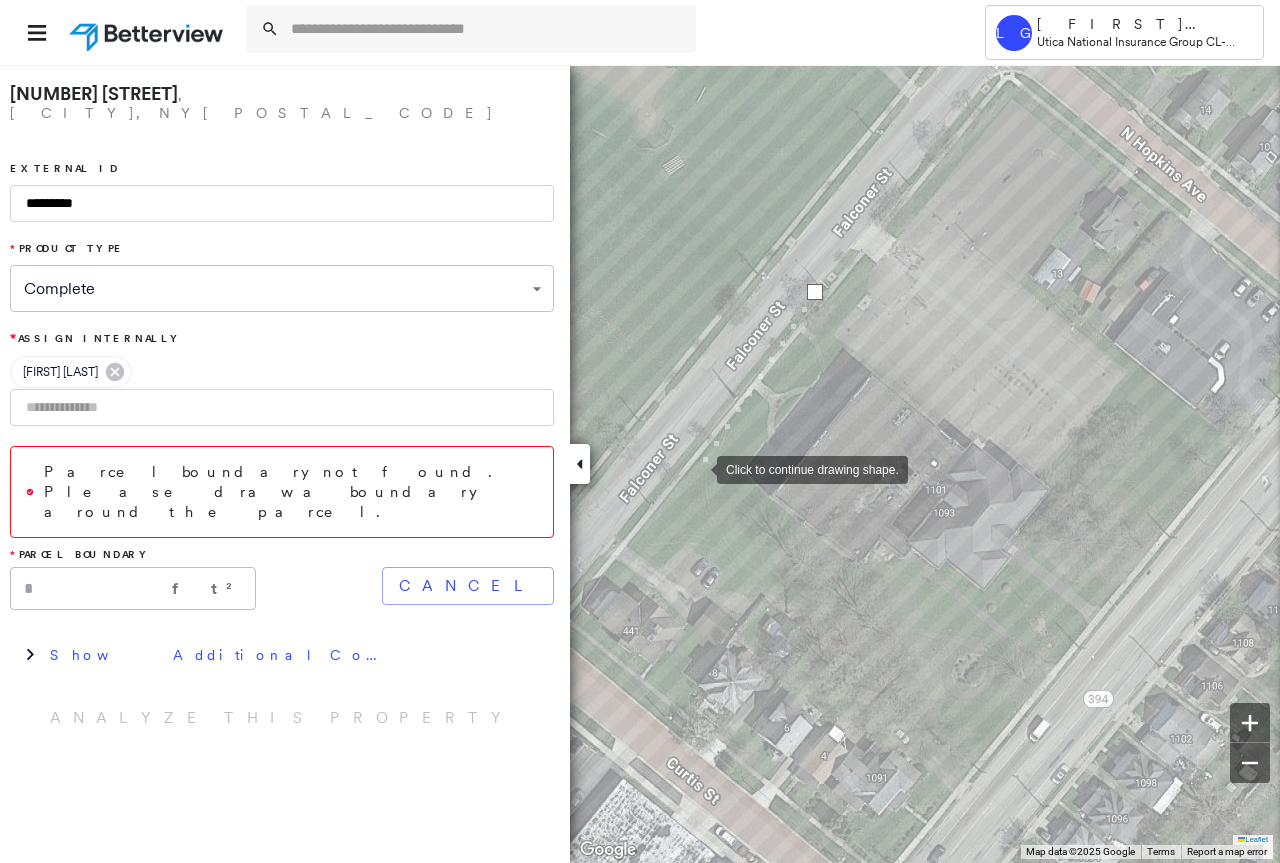 click at bounding box center (697, 468) 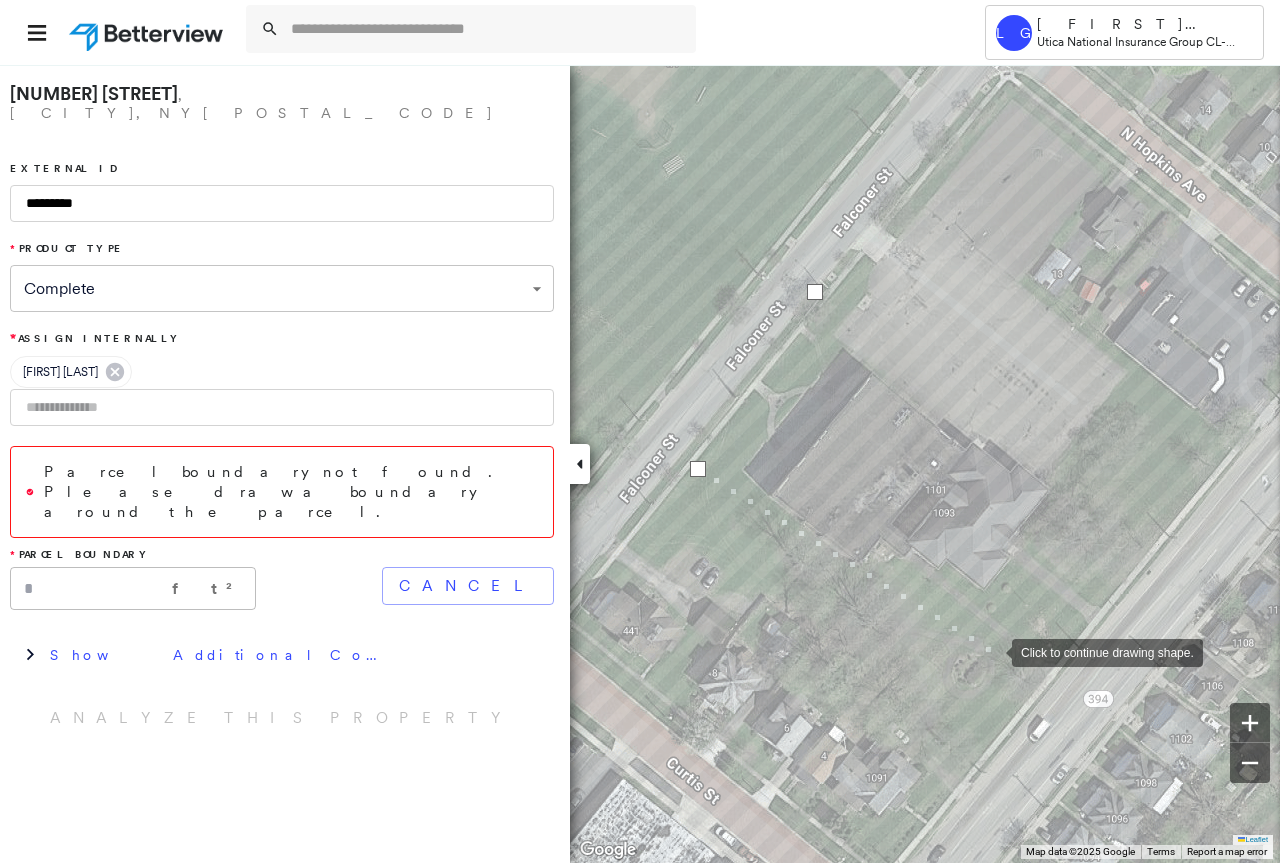click at bounding box center [992, 651] 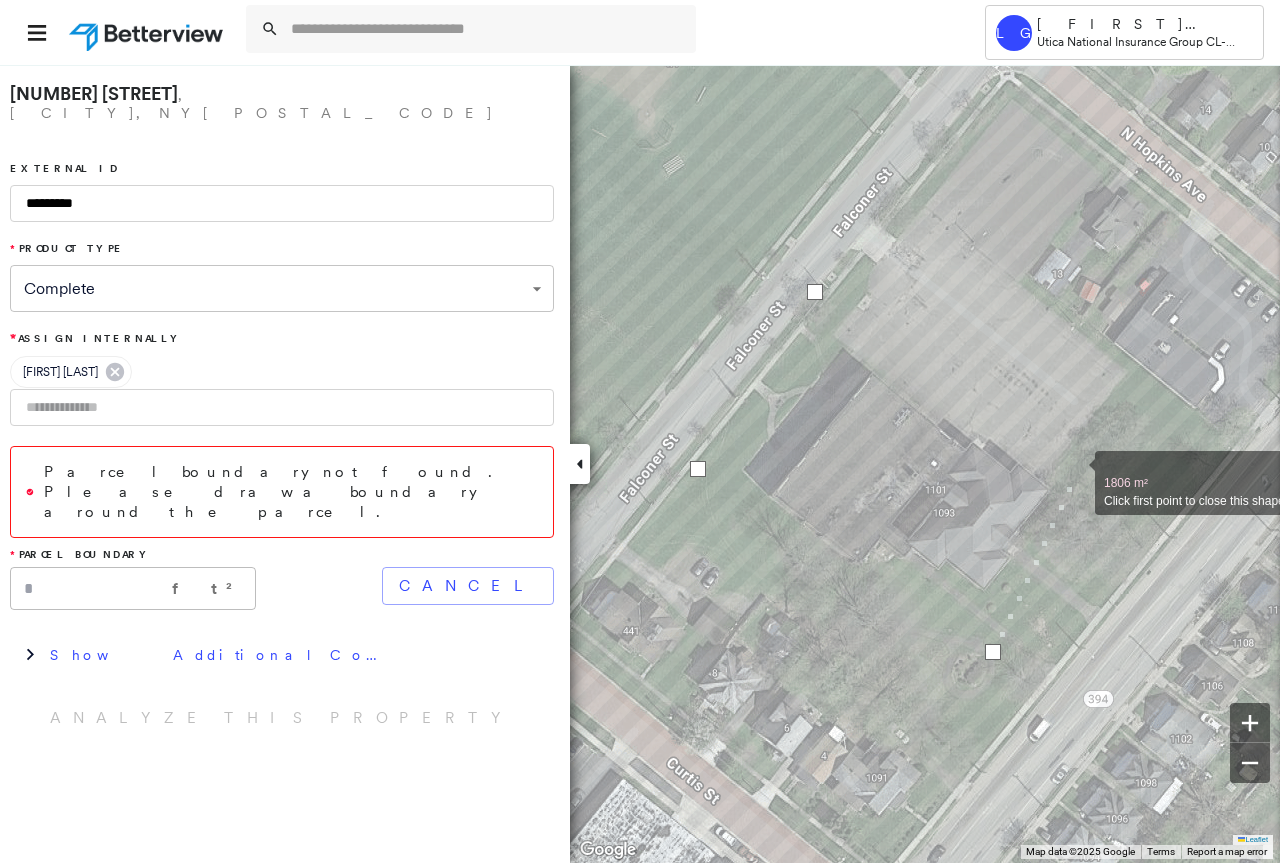 click at bounding box center [1075, 472] 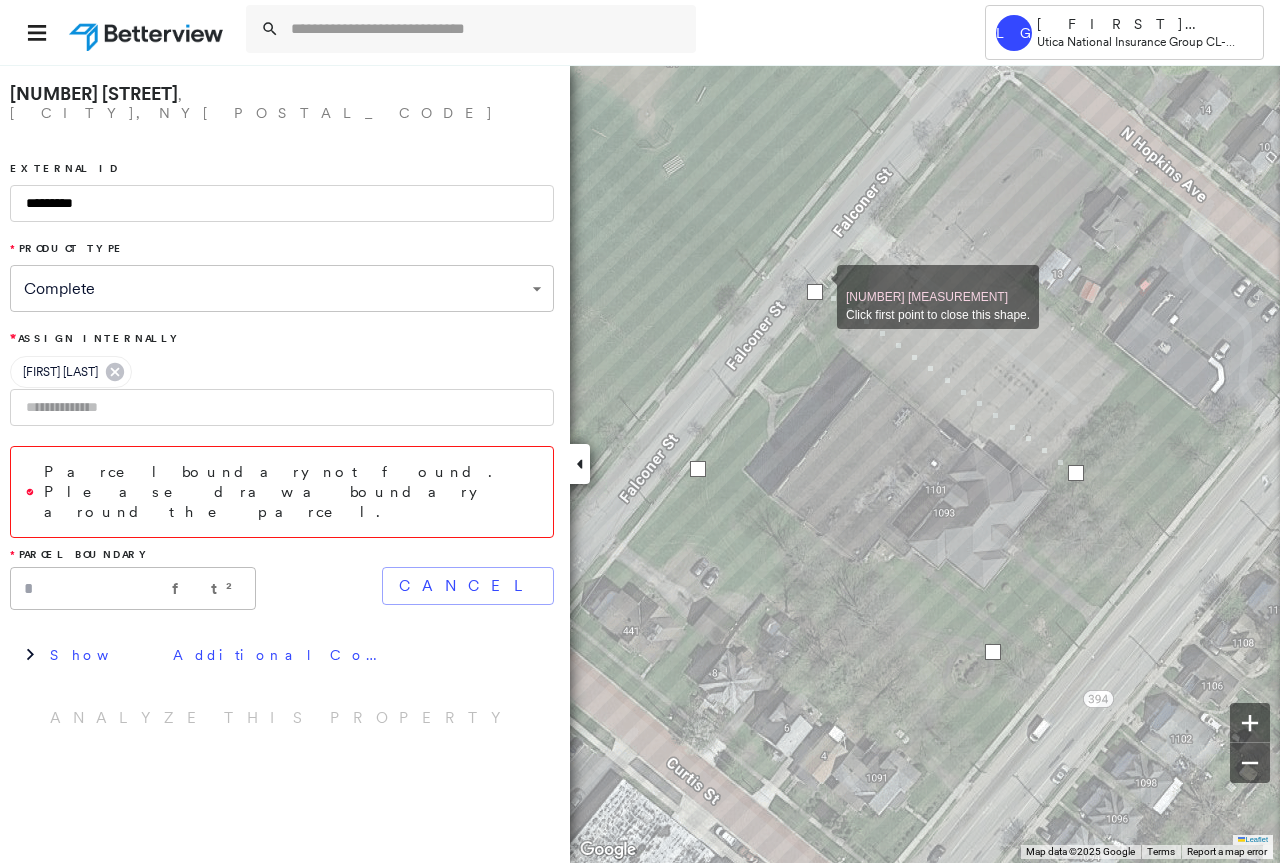 click at bounding box center (815, 292) 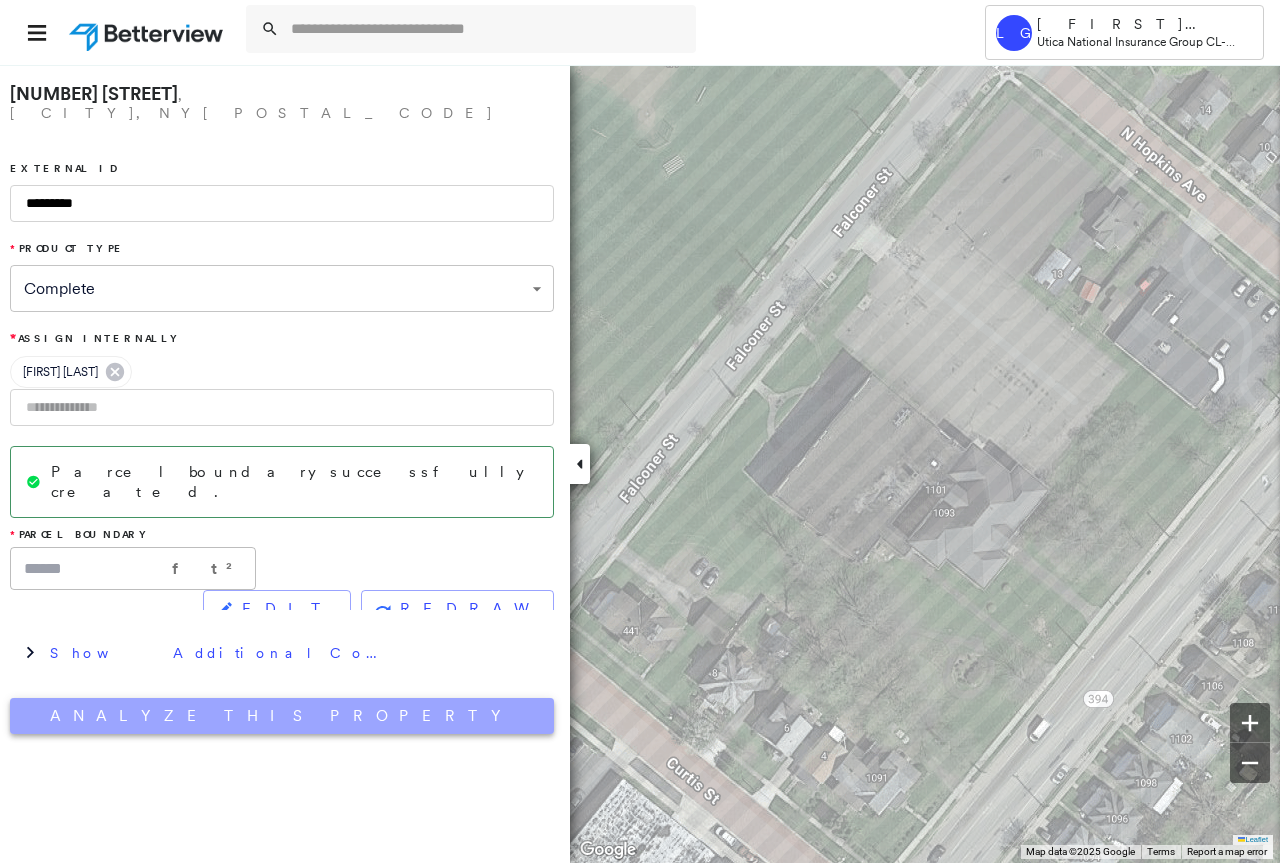 click on "Analyze This Property" at bounding box center [282, 716] 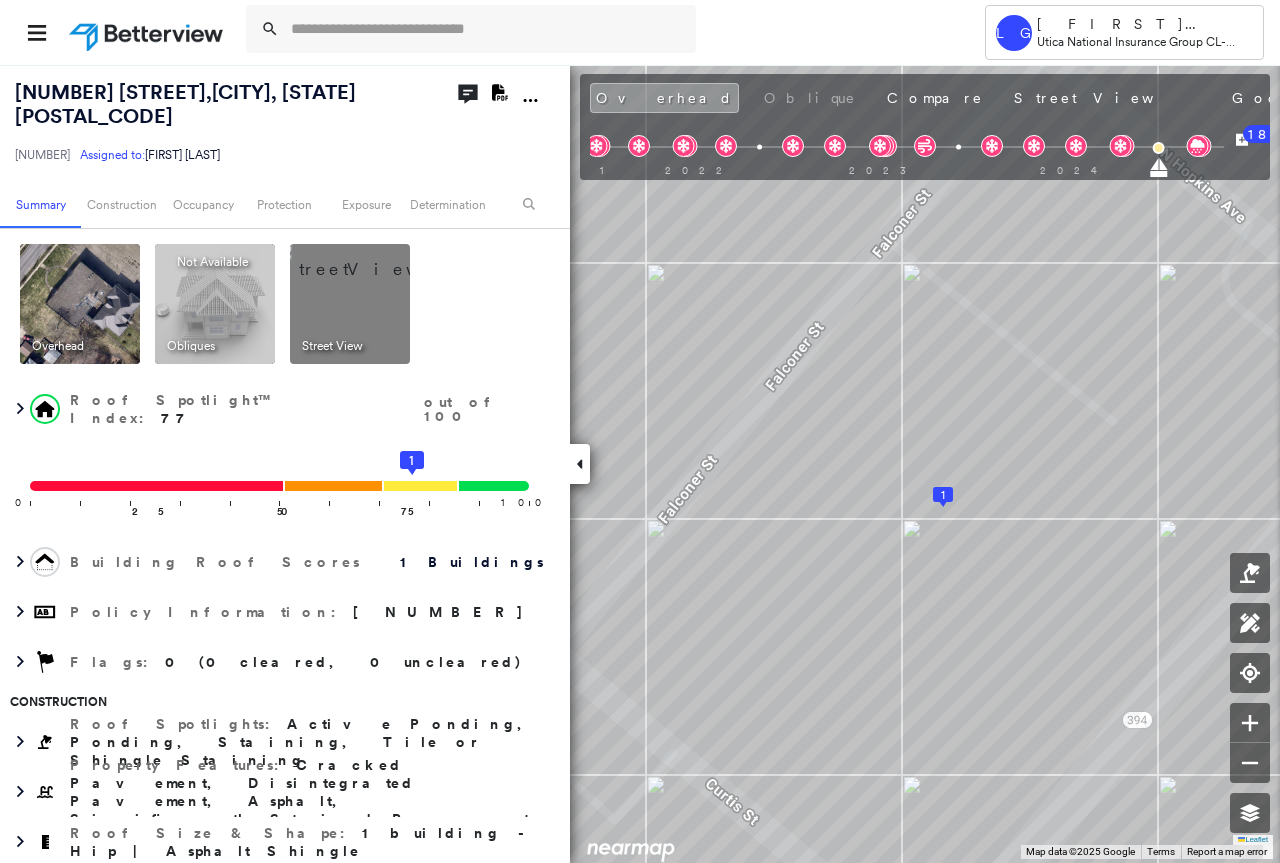 click 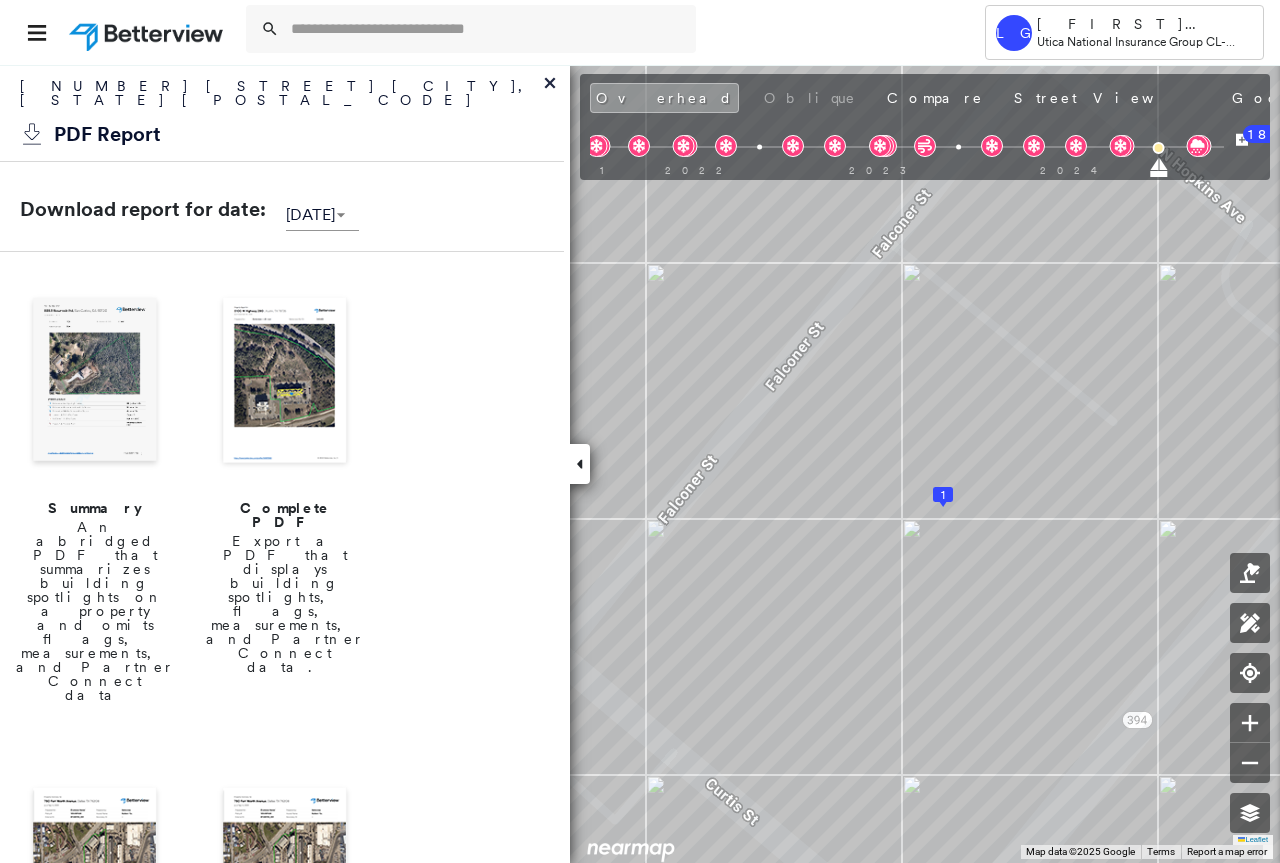 click at bounding box center [285, 382] 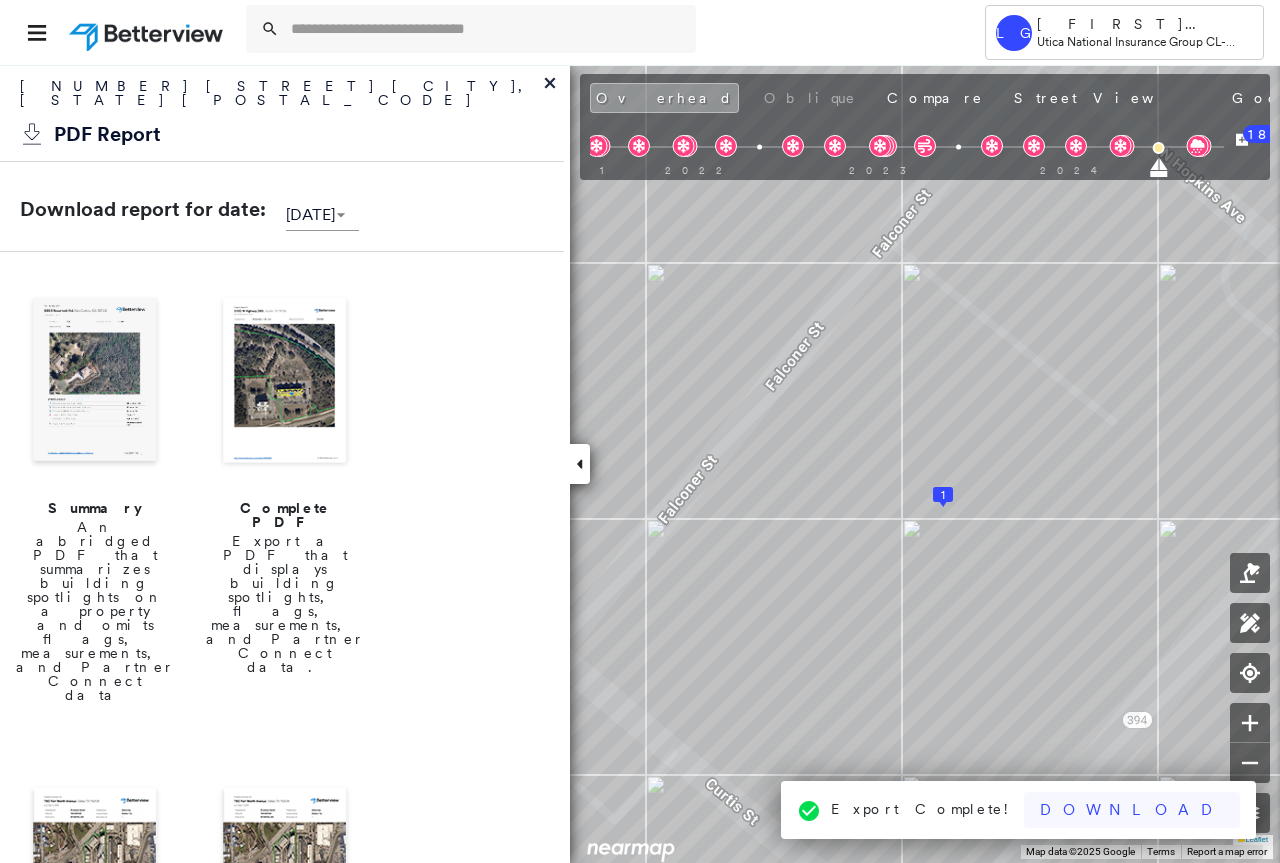 click on "Download" at bounding box center [1132, 810] 